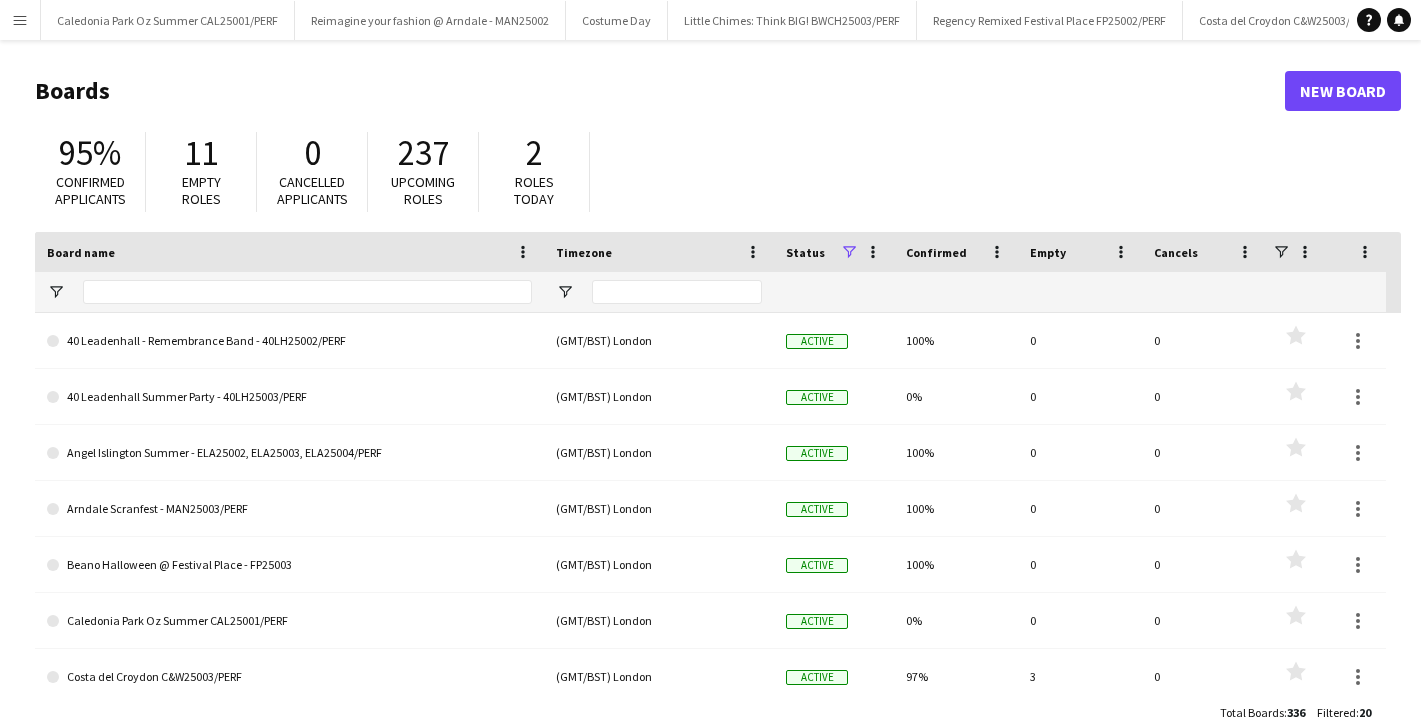 scroll, scrollTop: 0, scrollLeft: 0, axis: both 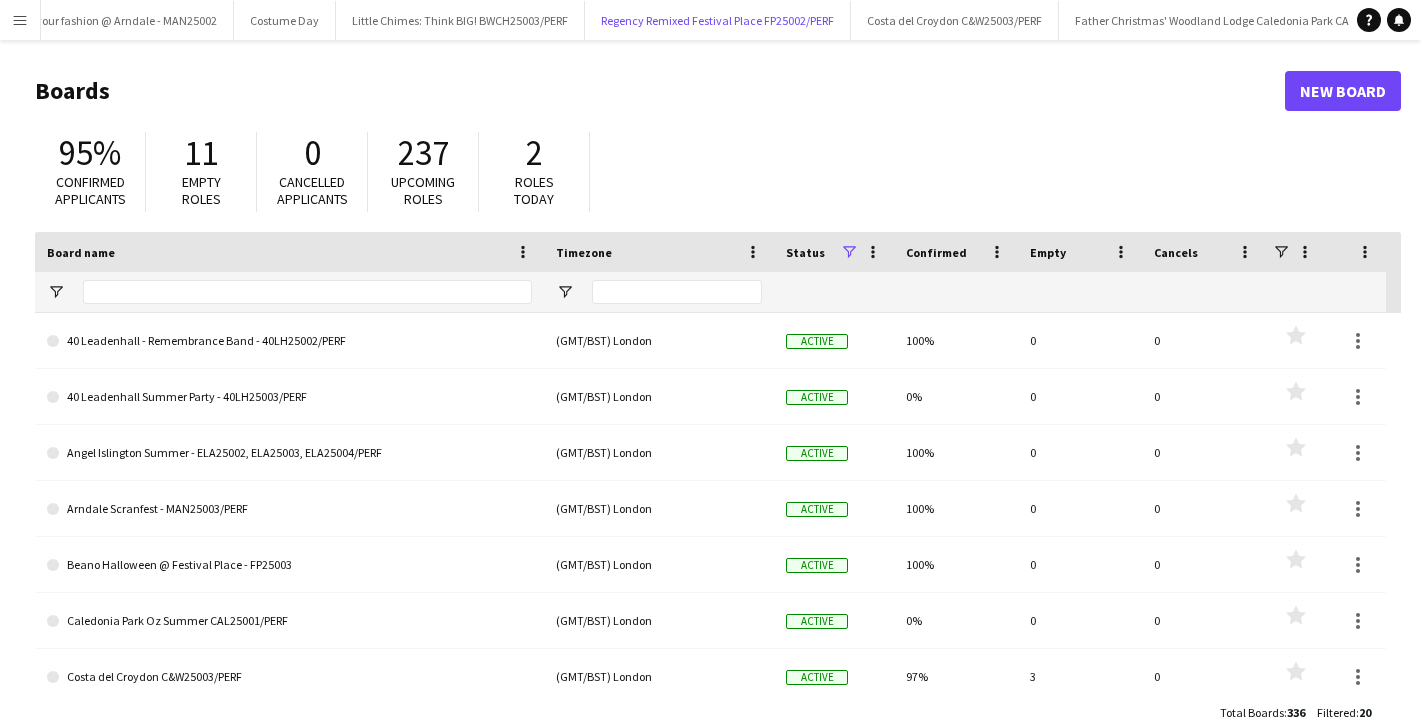 click on "Regency Remixed Festival Place FP25002/PERF
Close" at bounding box center [718, 20] 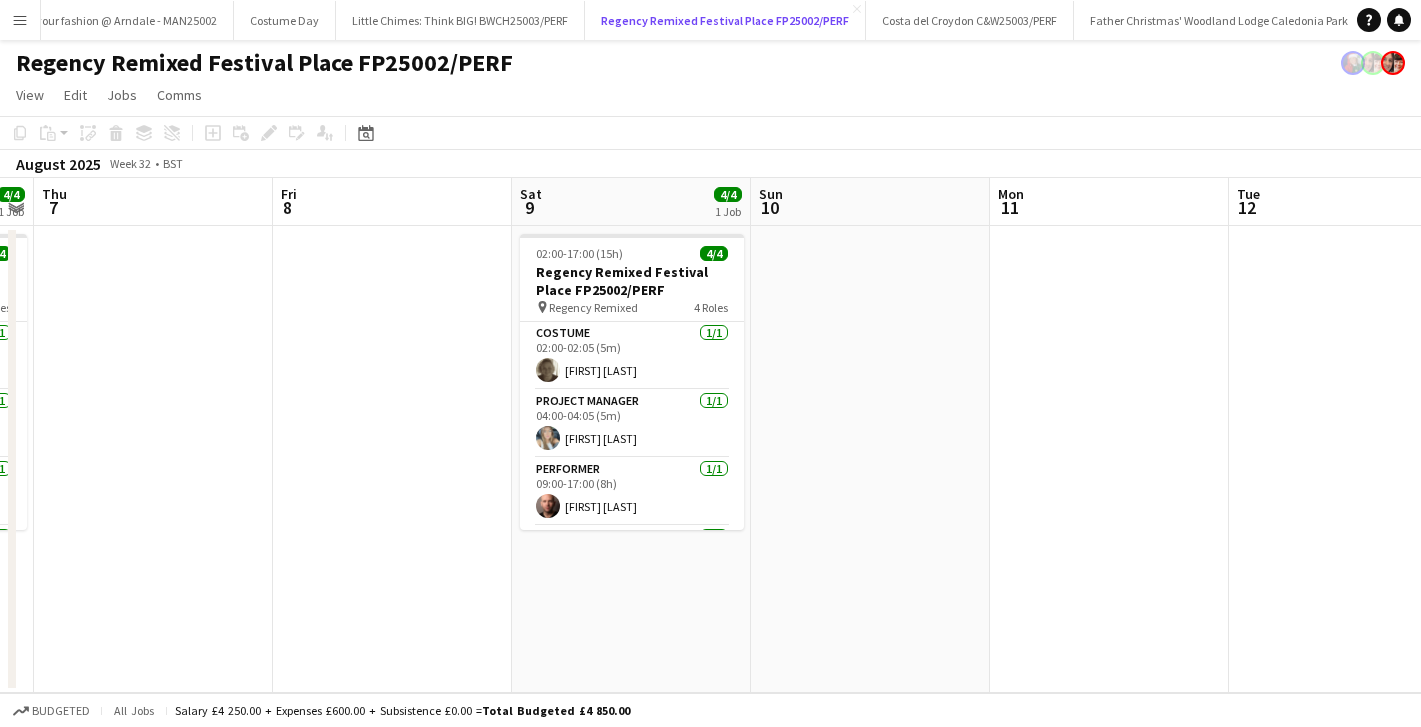 scroll, scrollTop: 0, scrollLeft: 780, axis: horizontal 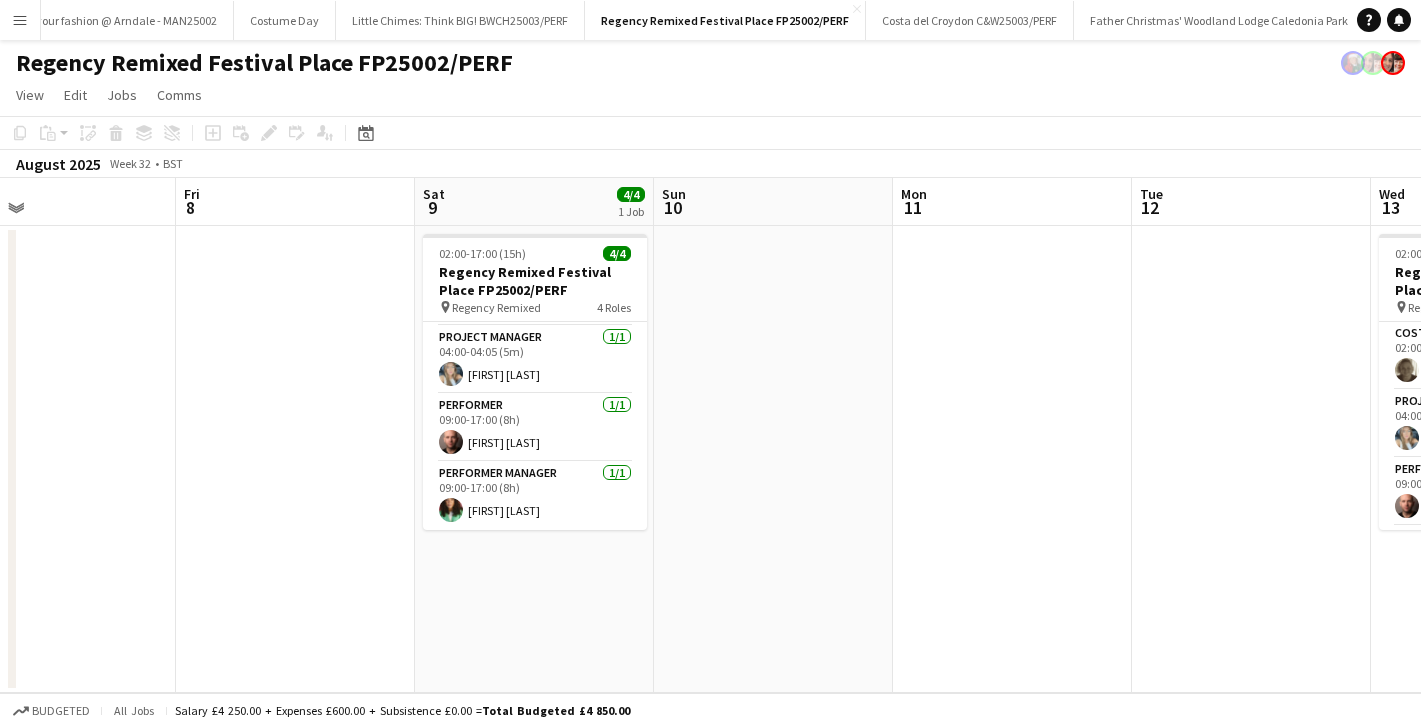 click on "Menu" at bounding box center (20, 20) 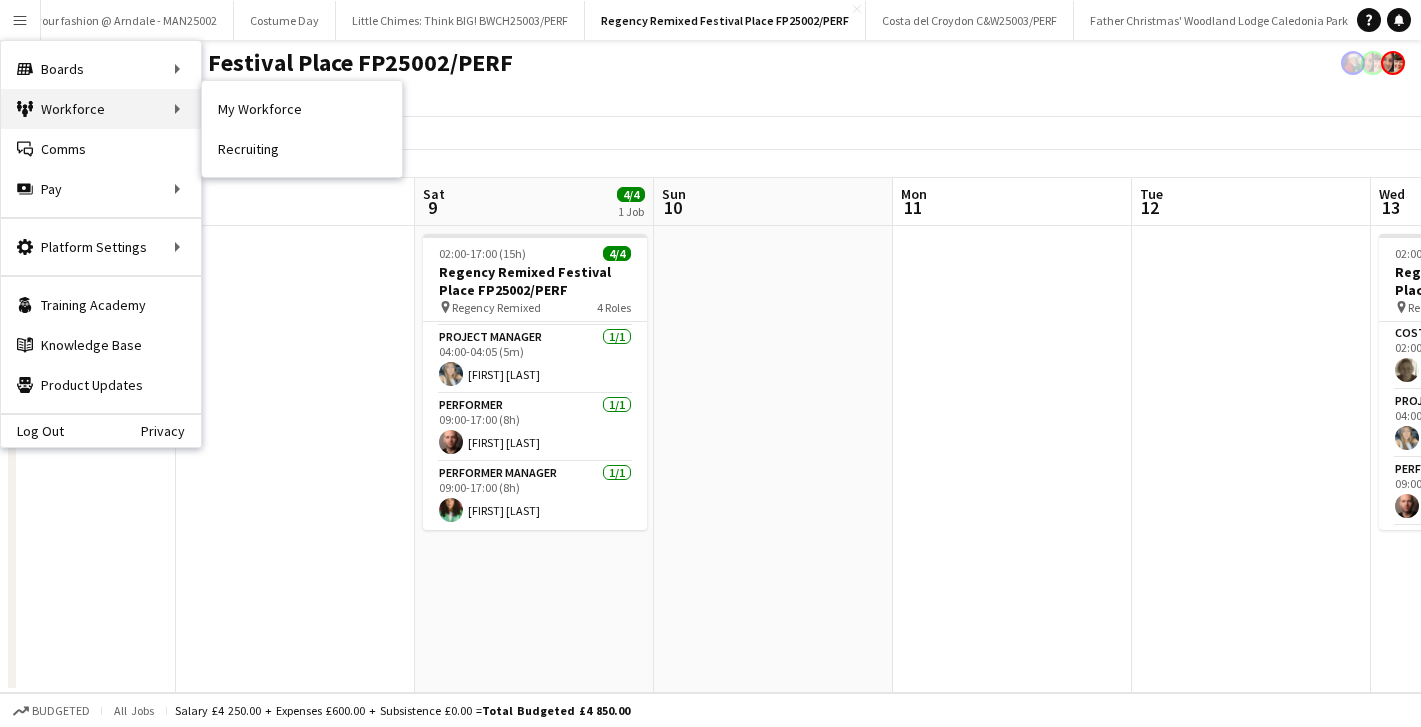 click on "Workforce
Workforce" at bounding box center (101, 109) 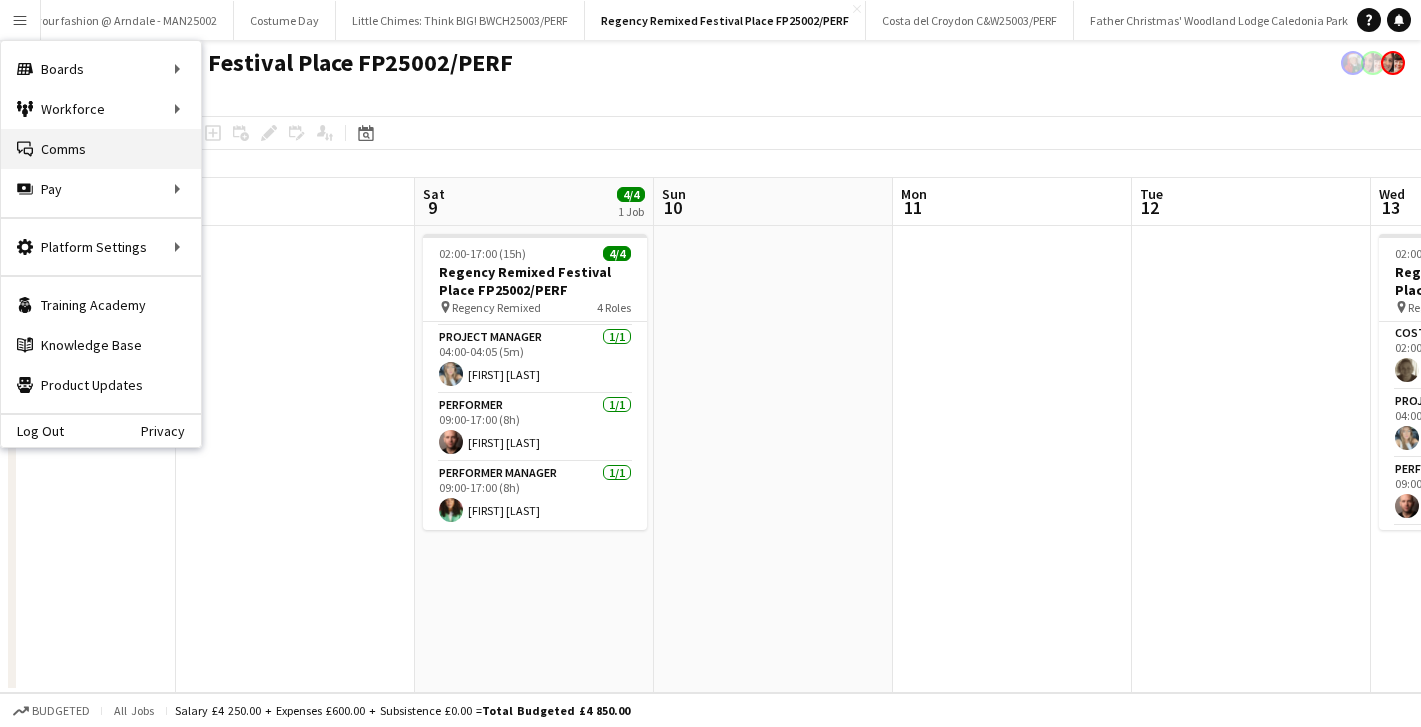 click on "Comms
Comms" at bounding box center (101, 149) 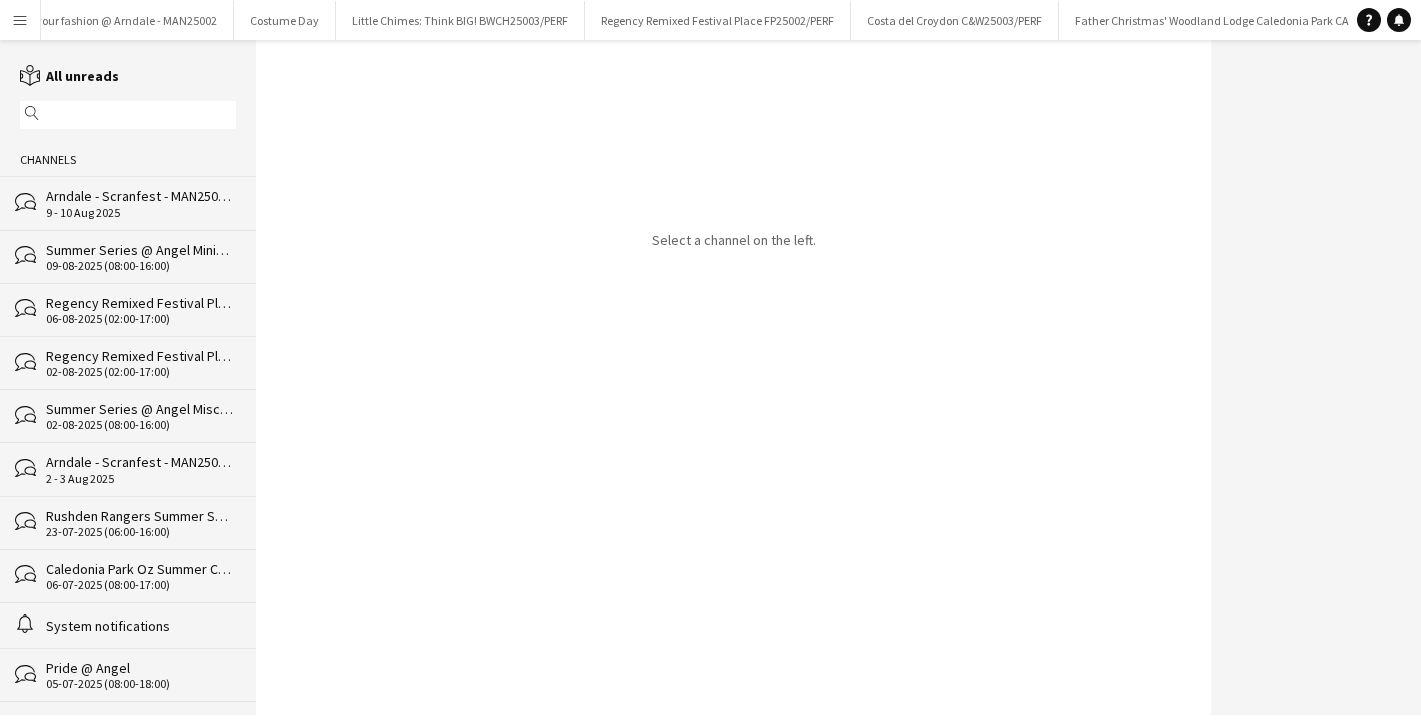 click on "Regency Remixed Festival Place FP25002/PERF" 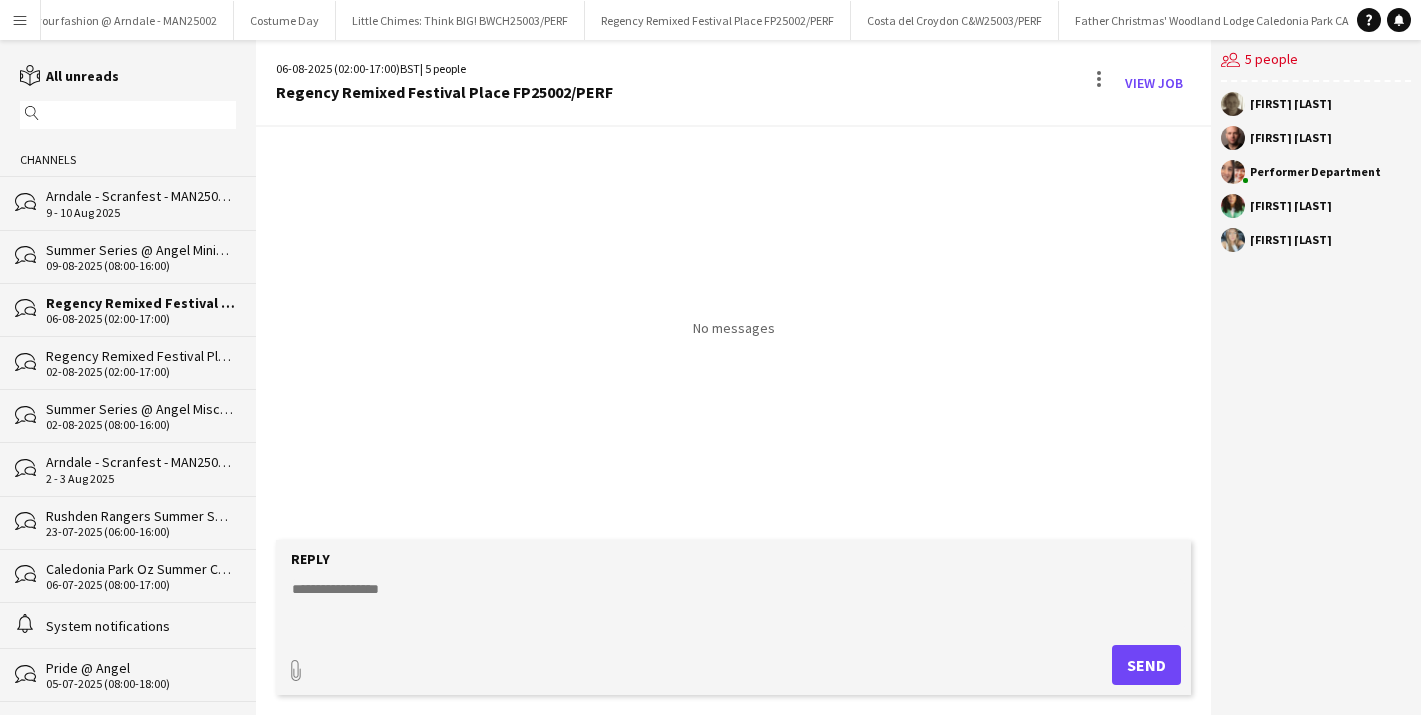click on "Regency Remixed Festival Place LAUNCH (Tea Party) FP25002/PERF" 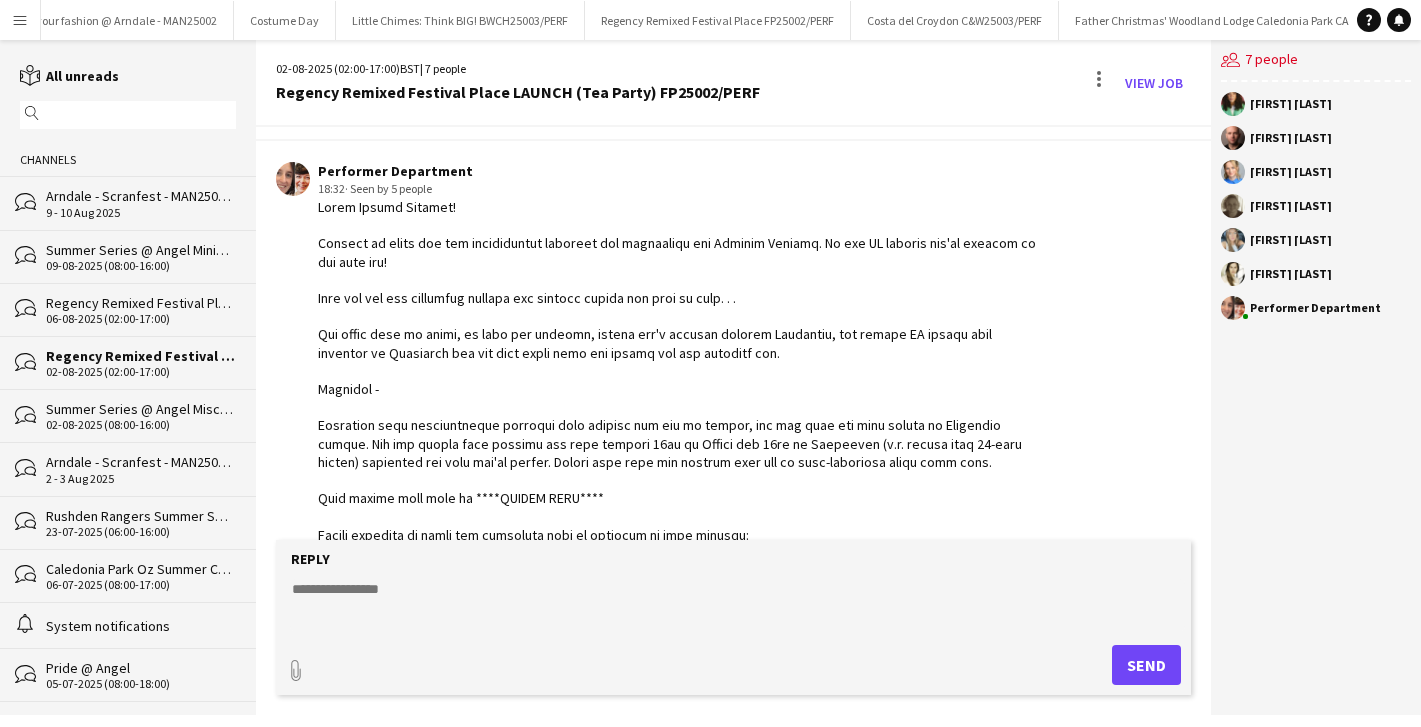 scroll, scrollTop: 45, scrollLeft: 0, axis: vertical 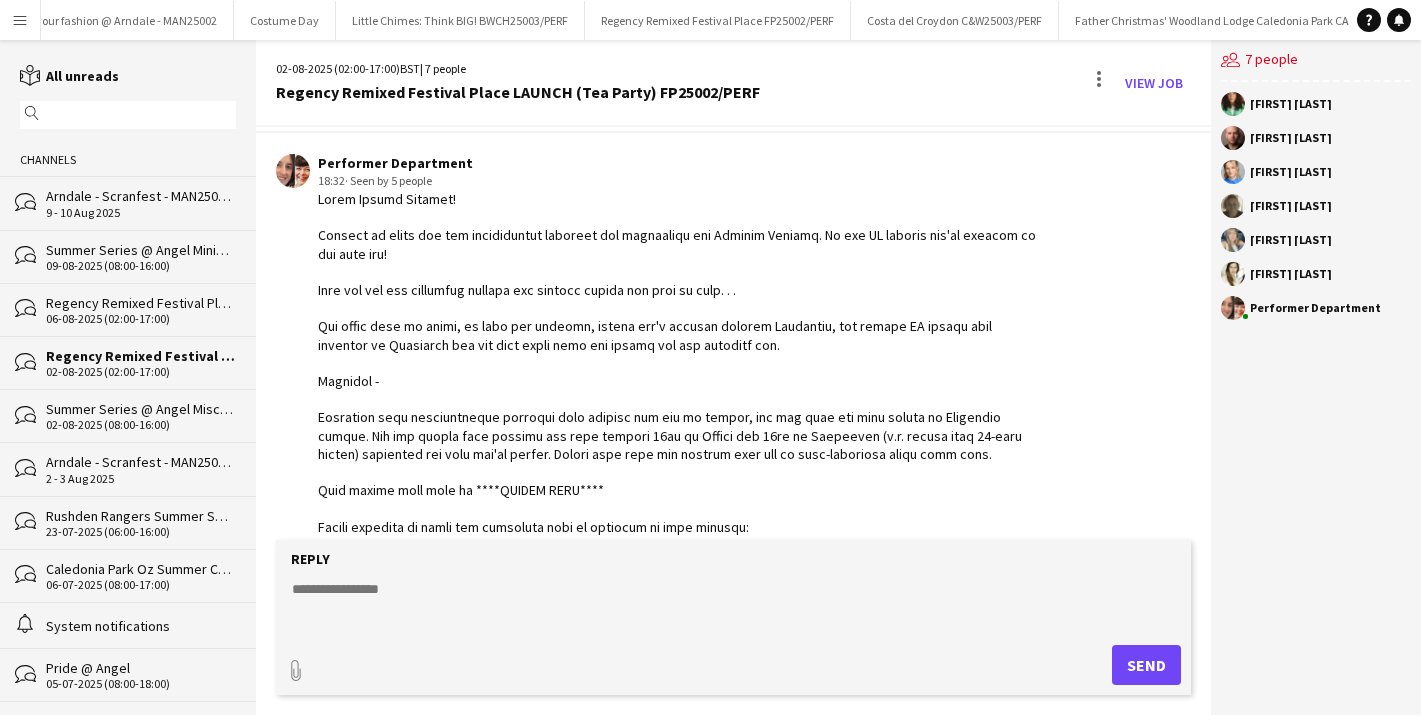 click on "Regency Remixed Festival Place FP25002/PERF" 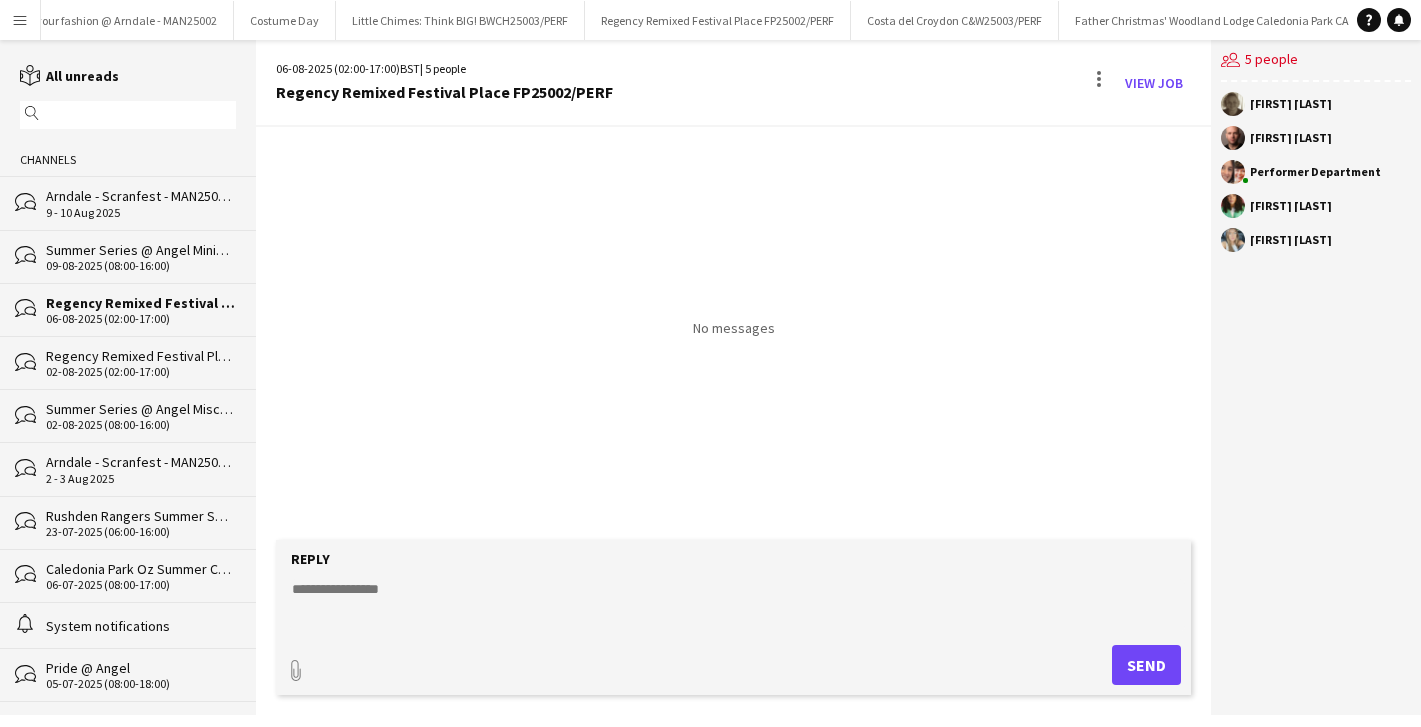 click on "Regency Remixed Festival Place LAUNCH (Tea Party) FP25002/PERF" 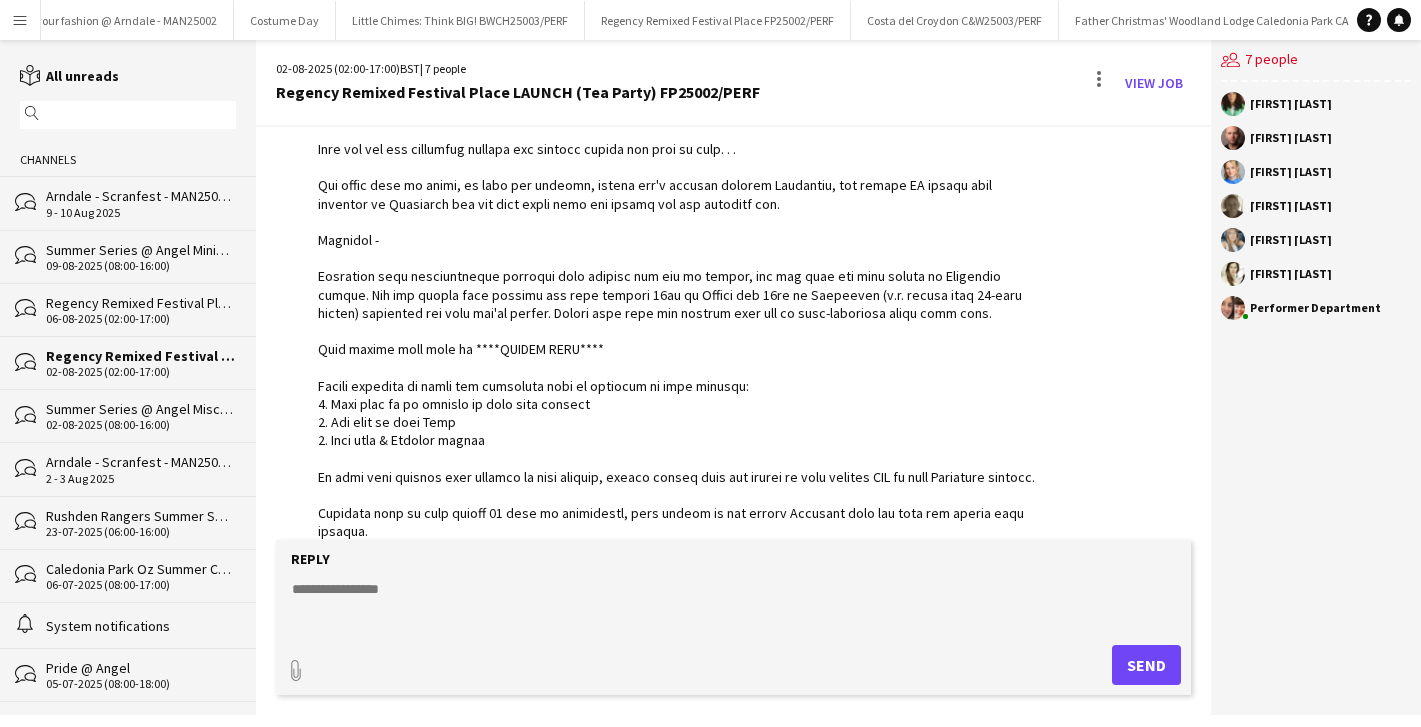 scroll, scrollTop: 187, scrollLeft: 0, axis: vertical 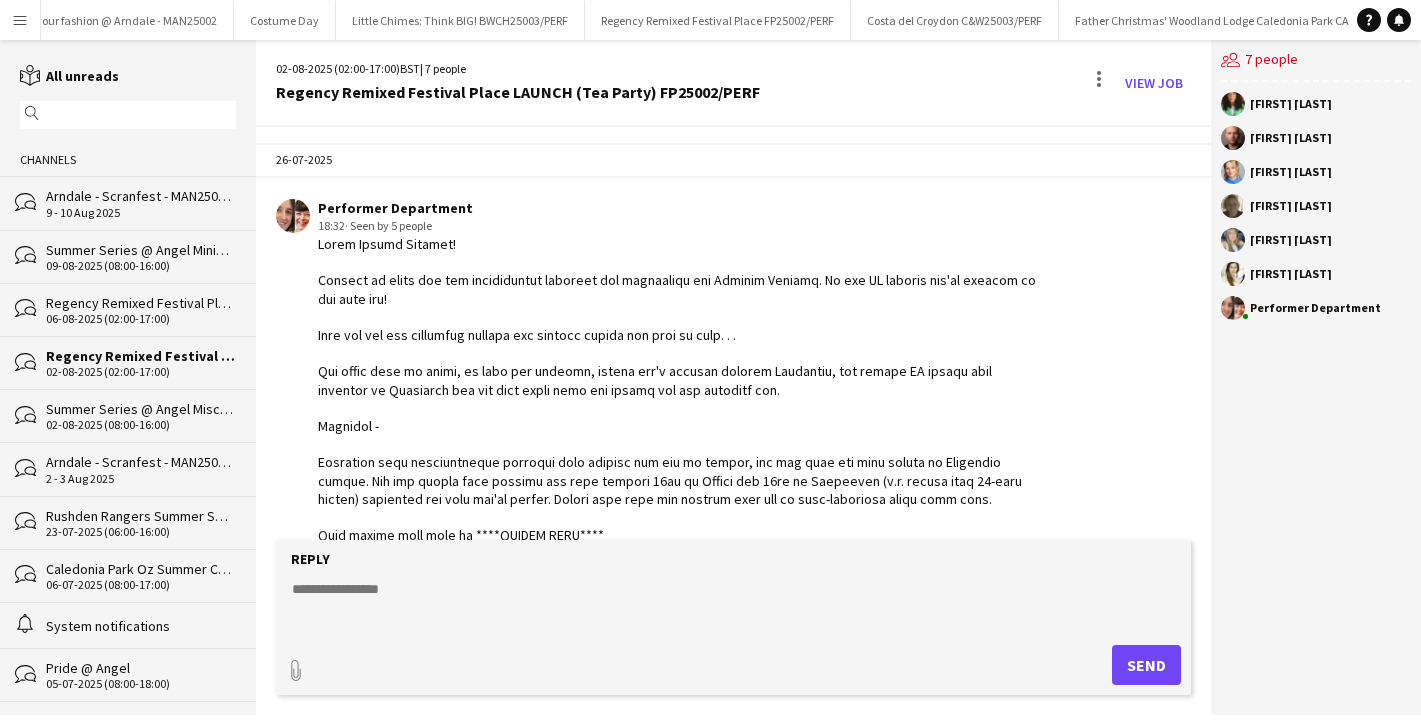 drag, startPoint x: 443, startPoint y: 441, endPoint x: 317, endPoint y: 346, distance: 157.8005 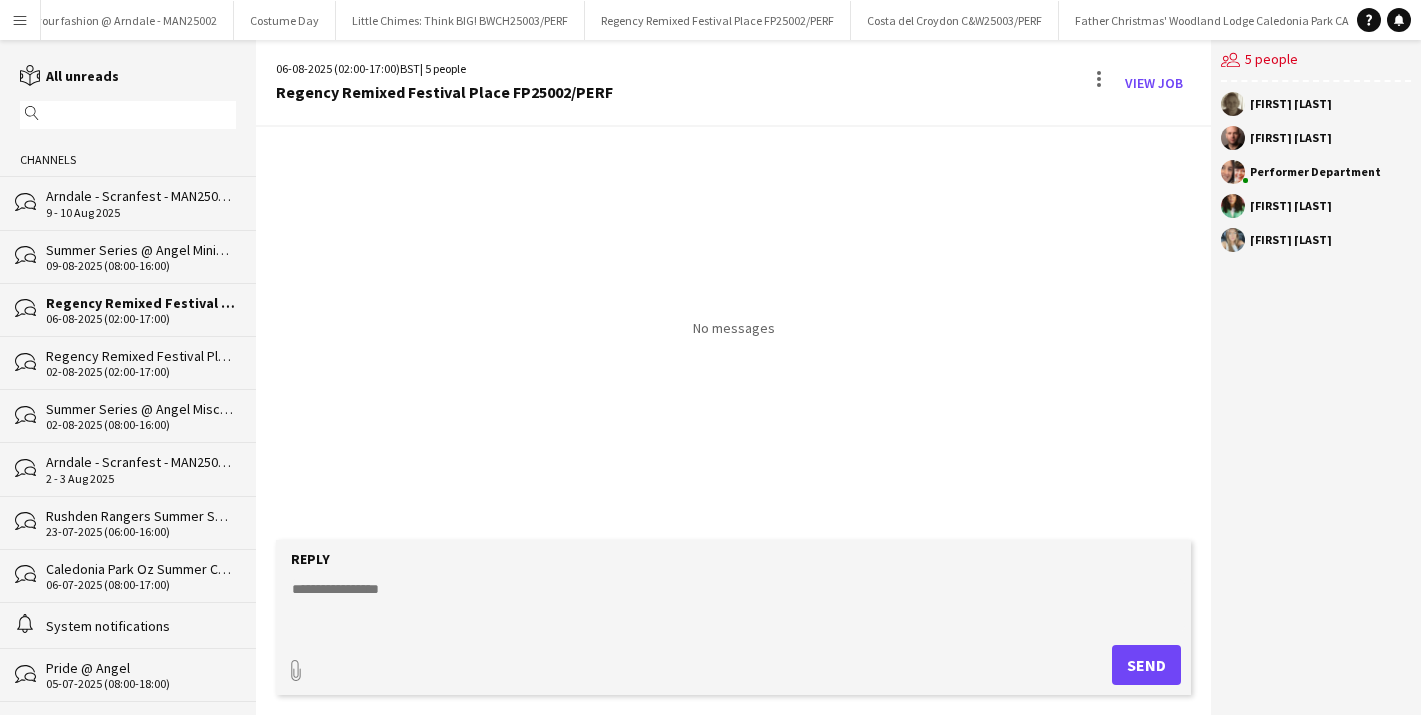 click 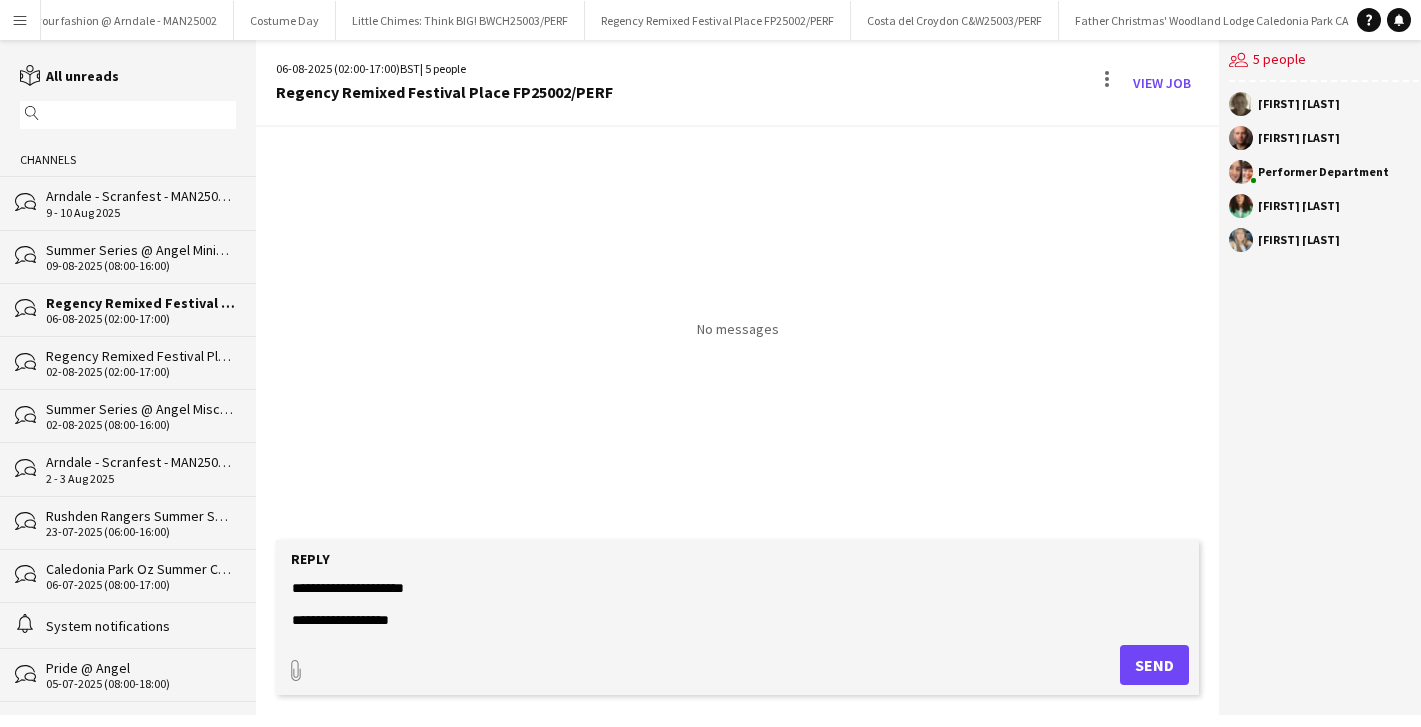 scroll, scrollTop: 0, scrollLeft: 0, axis: both 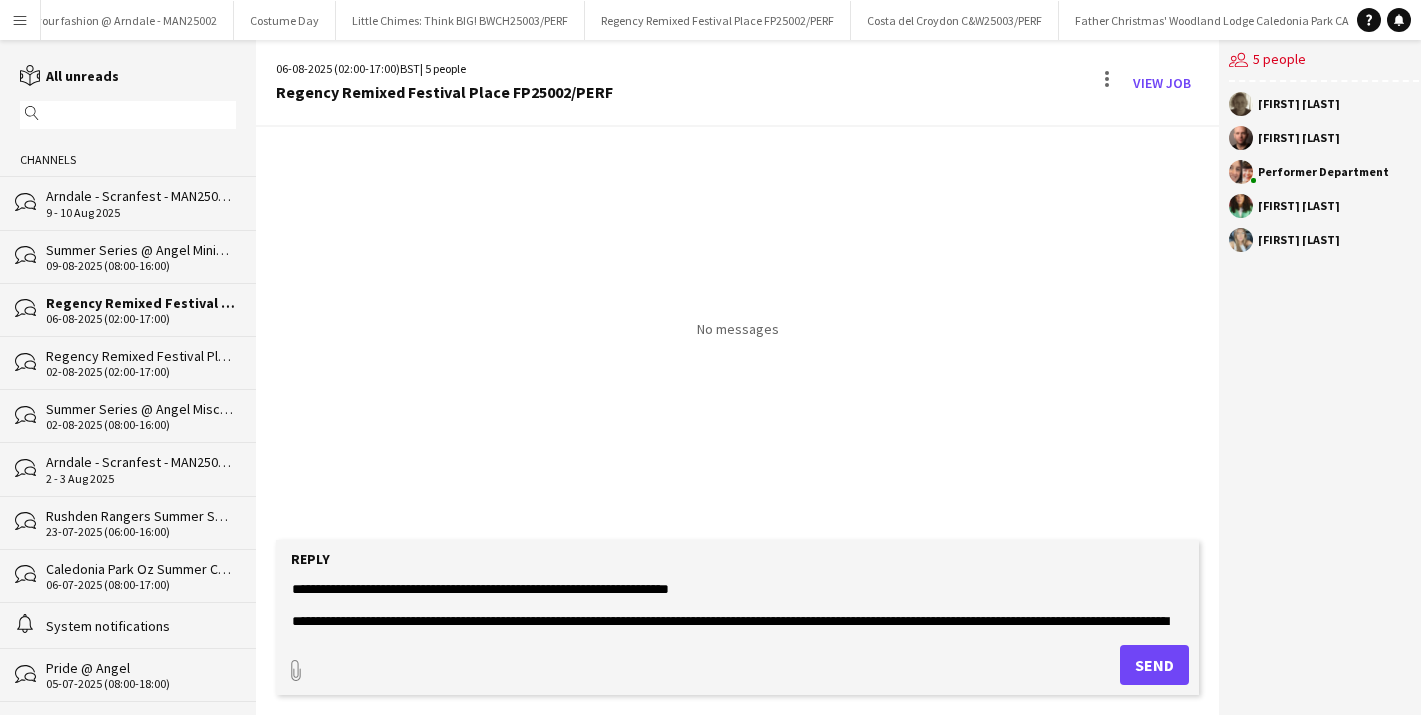 click 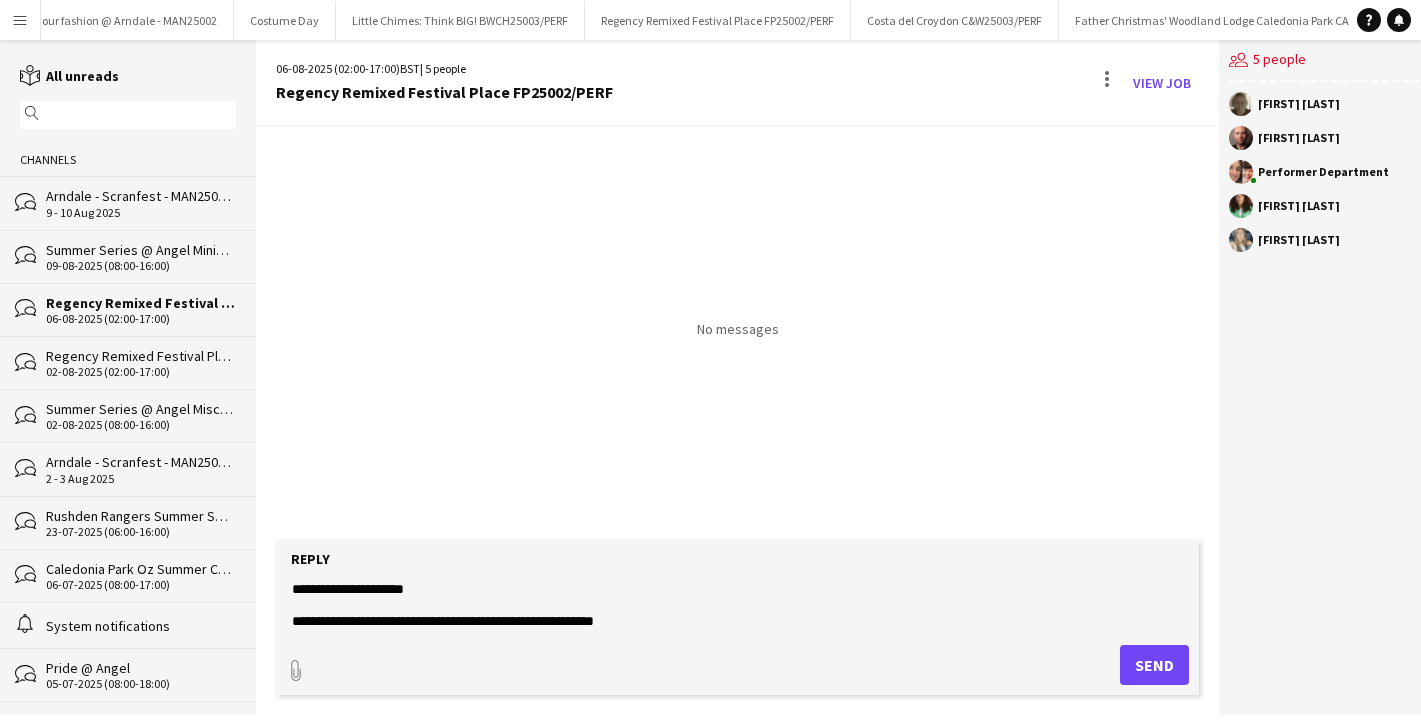 paste on "**" 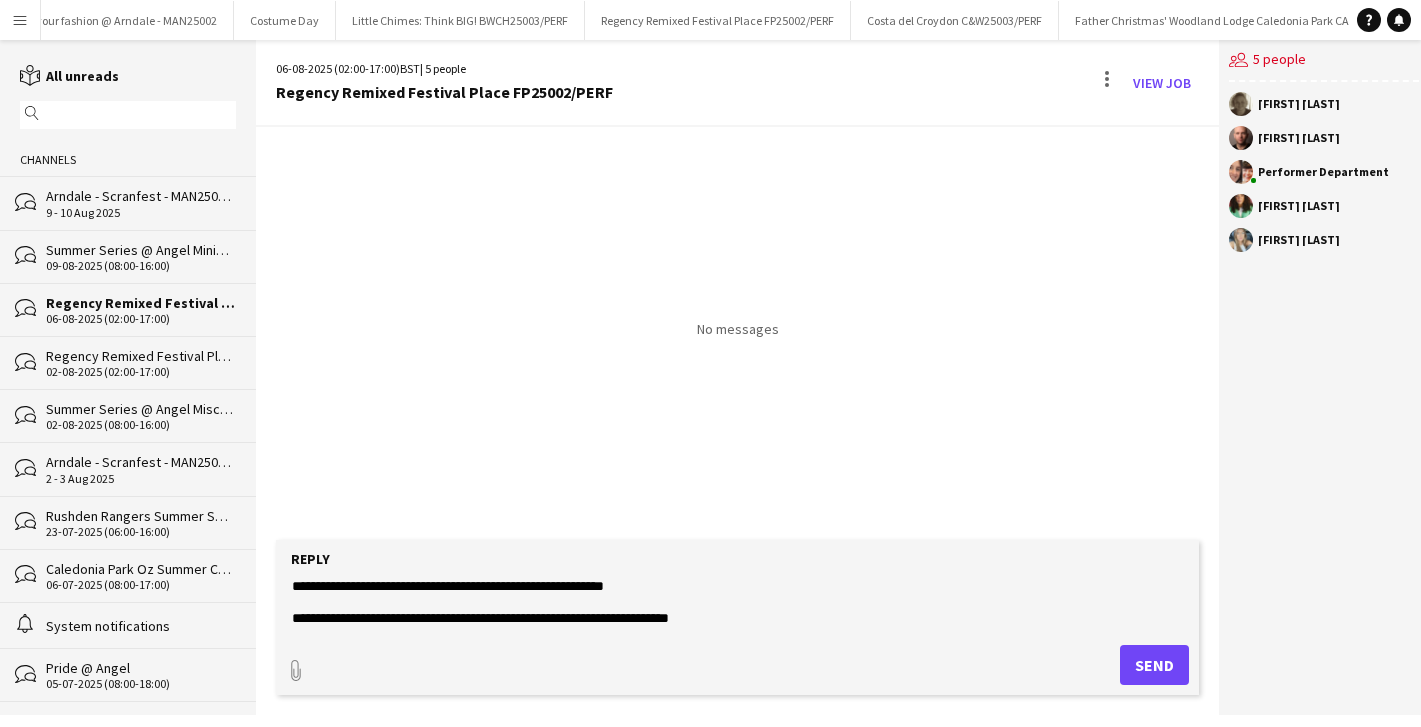 scroll, scrollTop: 39, scrollLeft: 0, axis: vertical 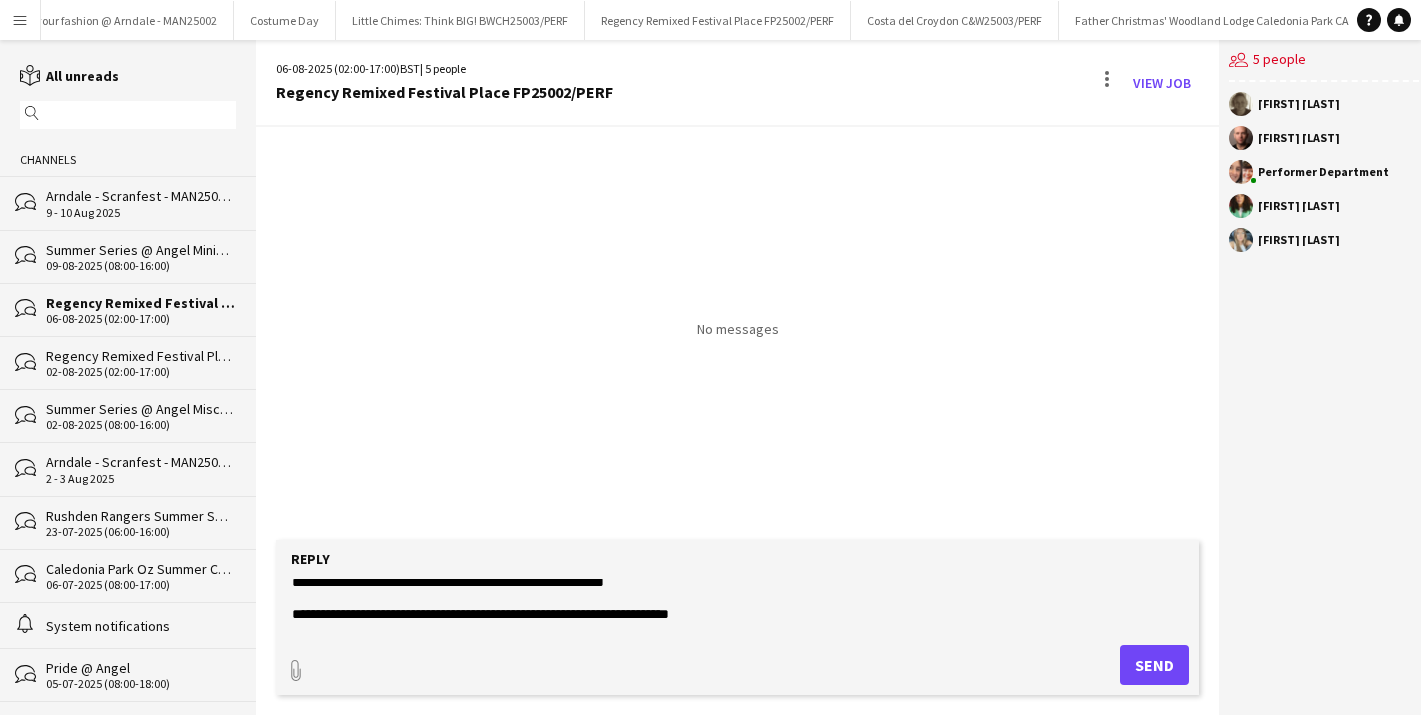 drag, startPoint x: 296, startPoint y: 614, endPoint x: 768, endPoint y: 621, distance: 472.0519 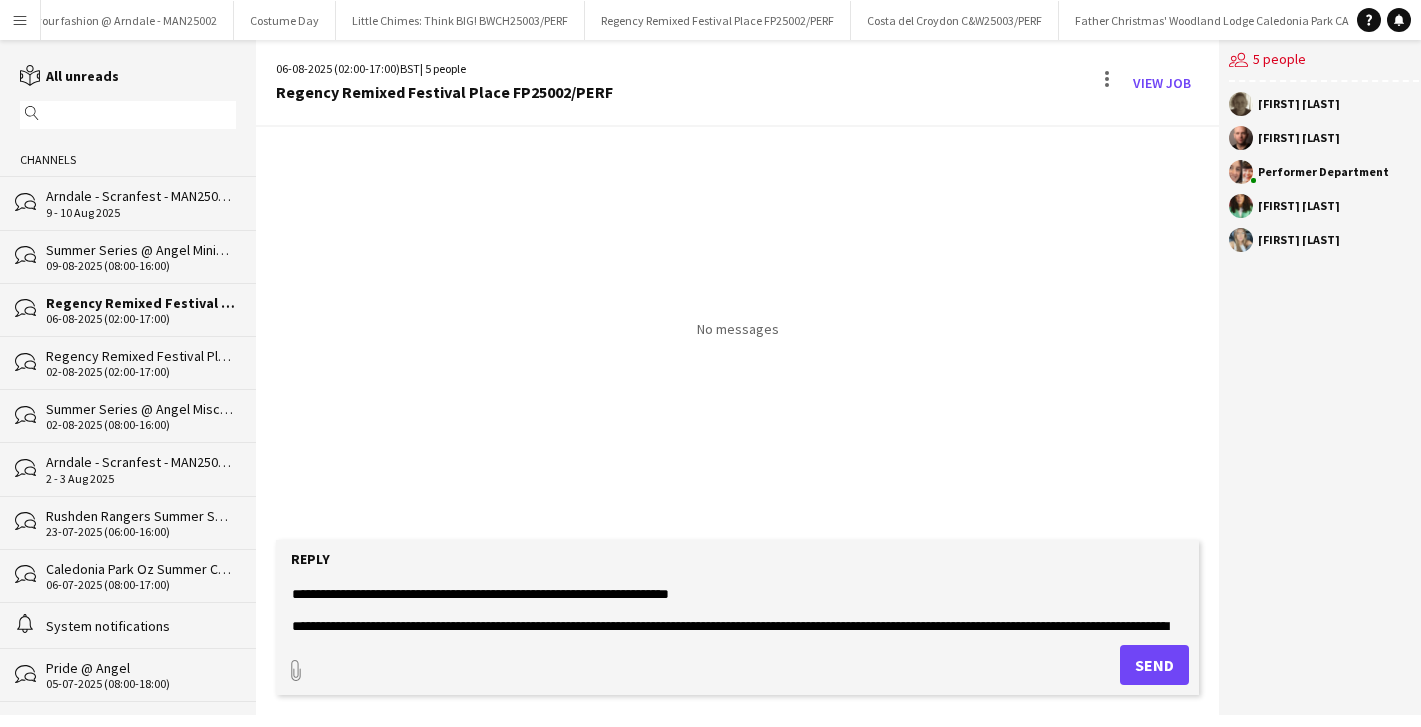 scroll, scrollTop: 61, scrollLeft: 0, axis: vertical 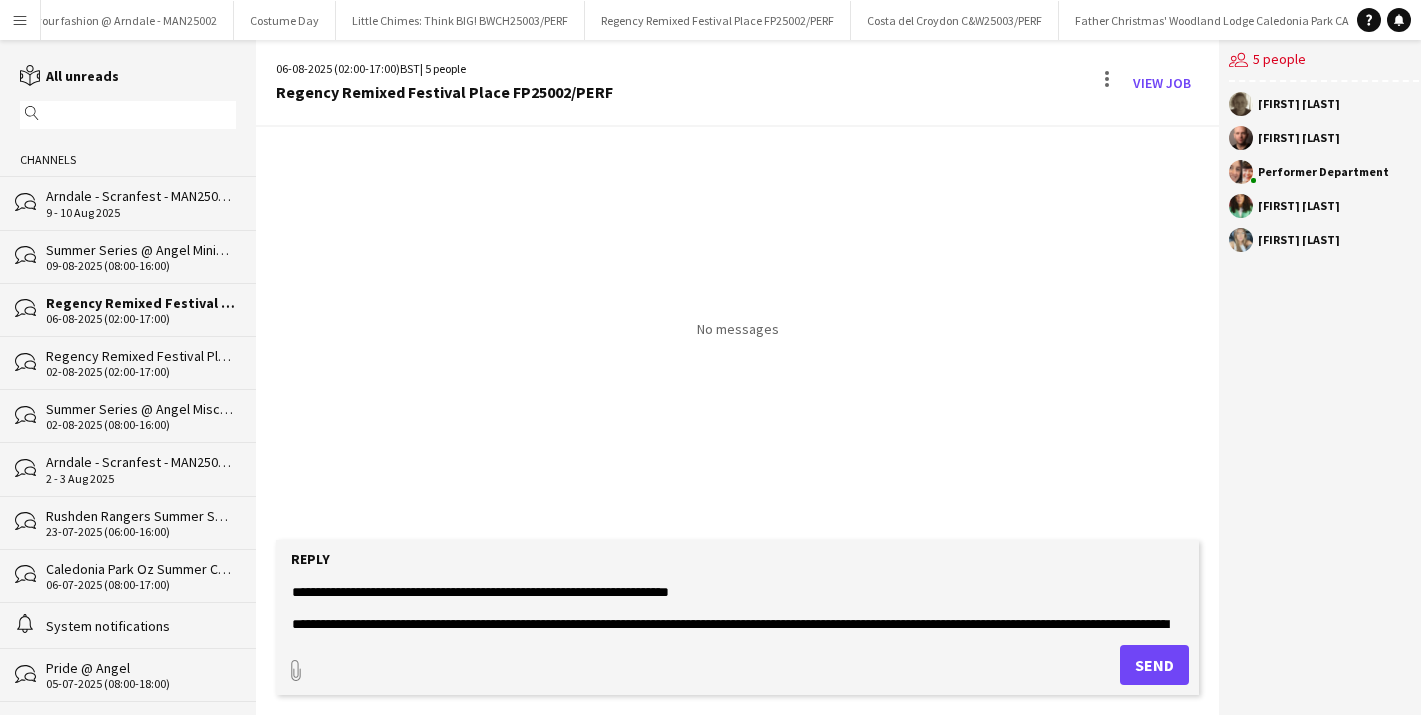 drag, startPoint x: 768, startPoint y: 621, endPoint x: 294, endPoint y: 597, distance: 474.6072 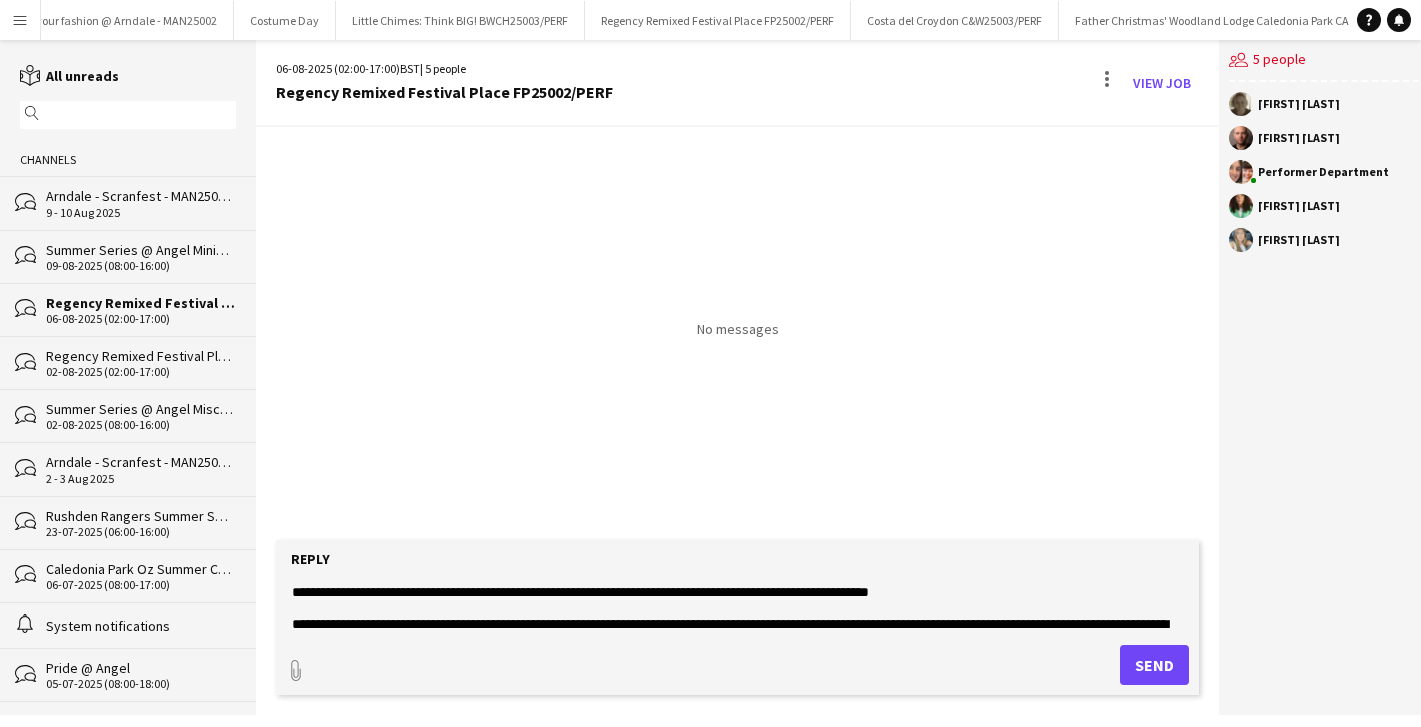 click 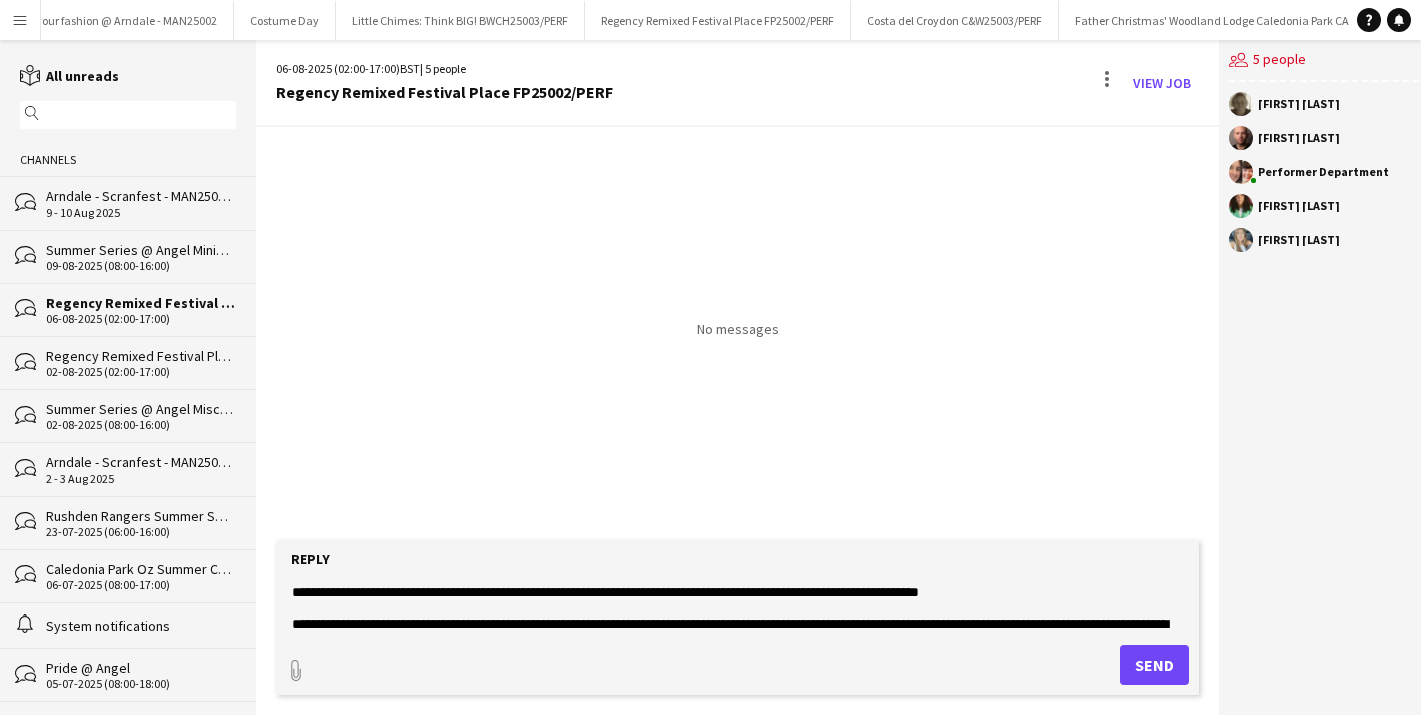 click 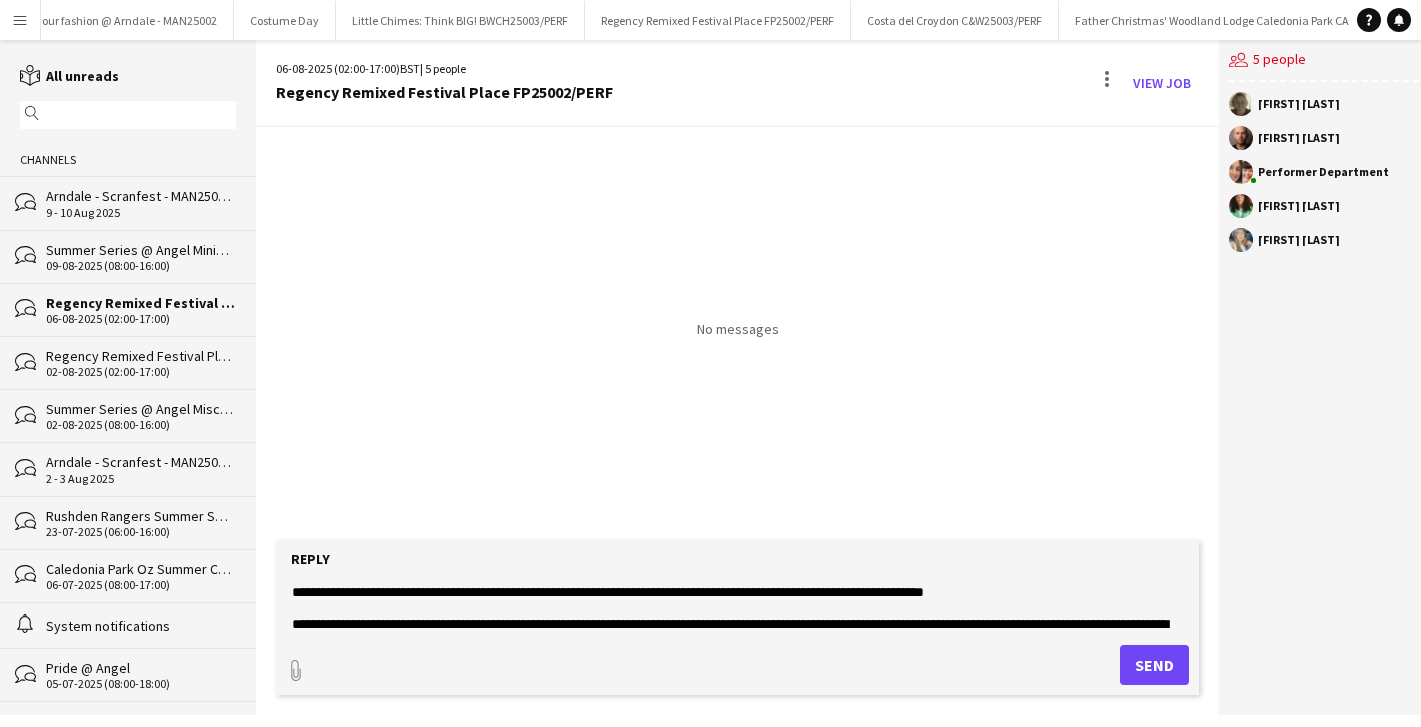 click 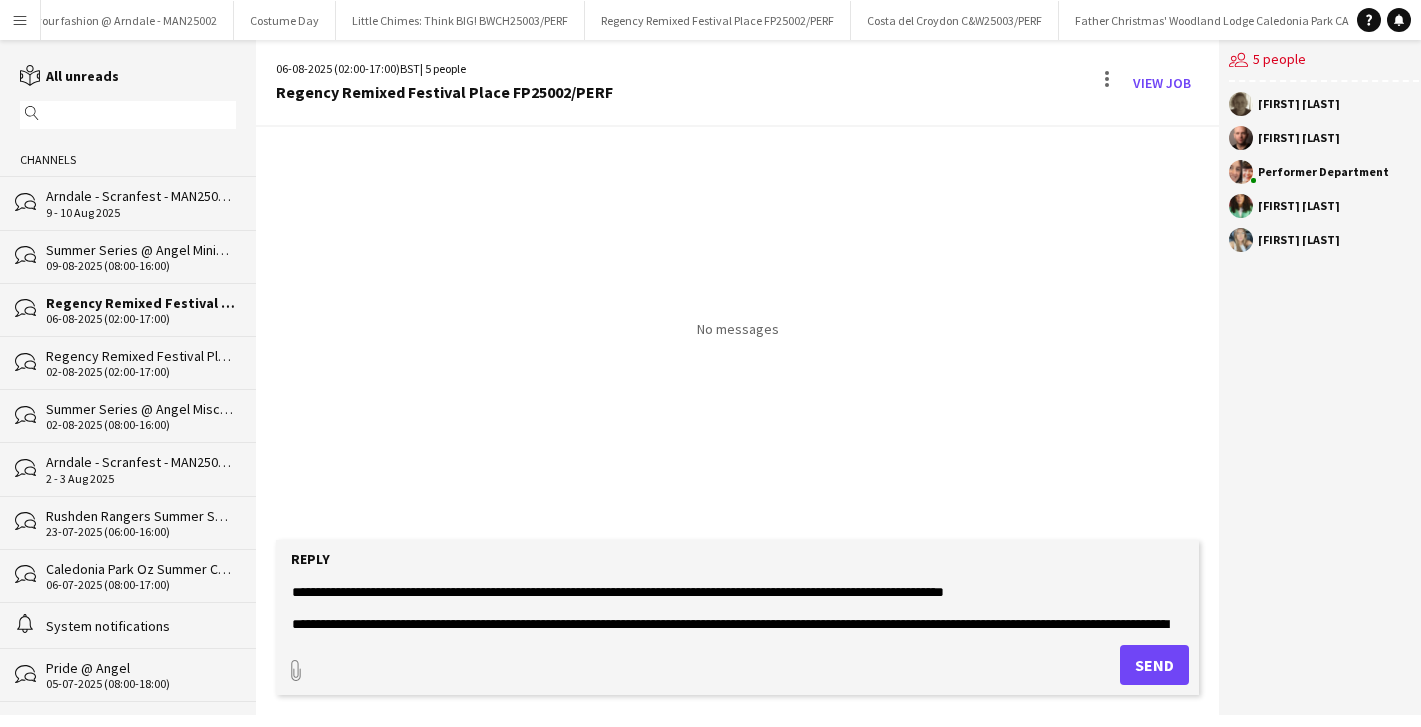 click 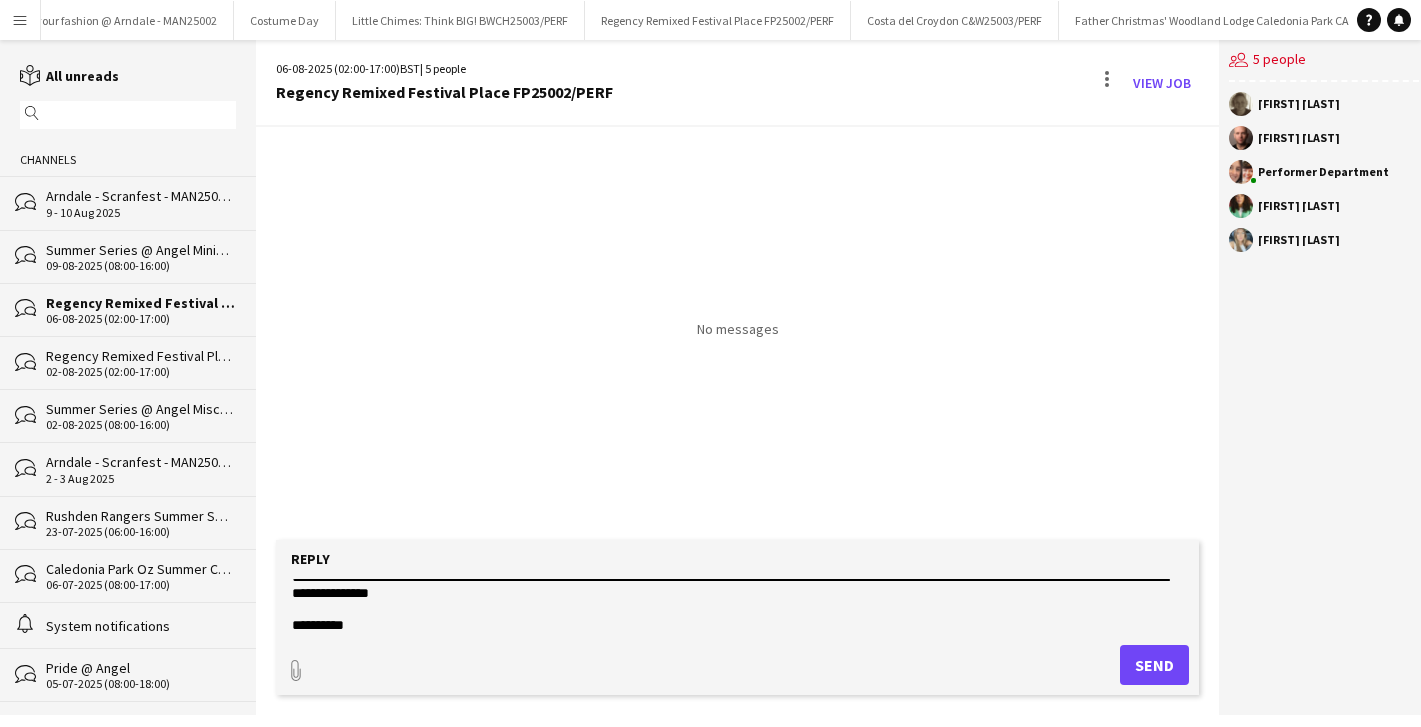 scroll, scrollTop: 120, scrollLeft: 0, axis: vertical 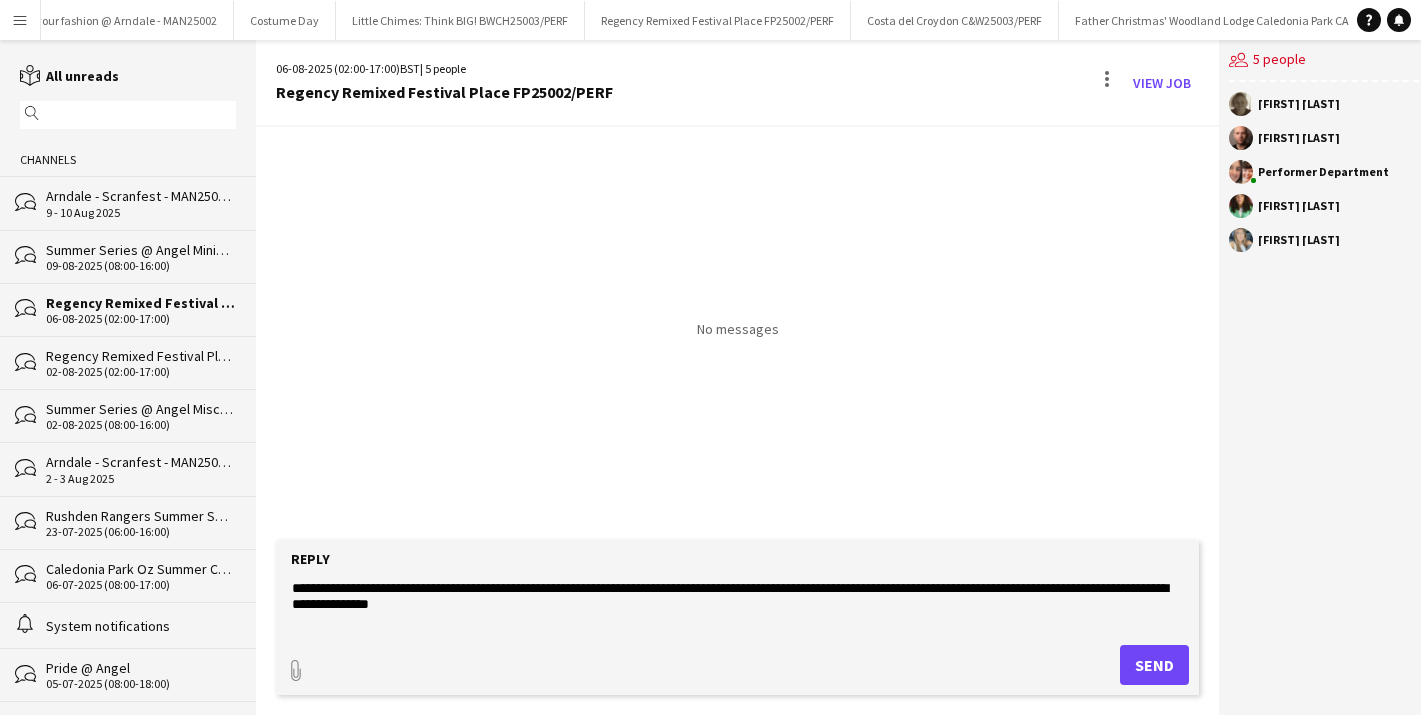 drag, startPoint x: 574, startPoint y: 600, endPoint x: 288, endPoint y: 587, distance: 286.2953 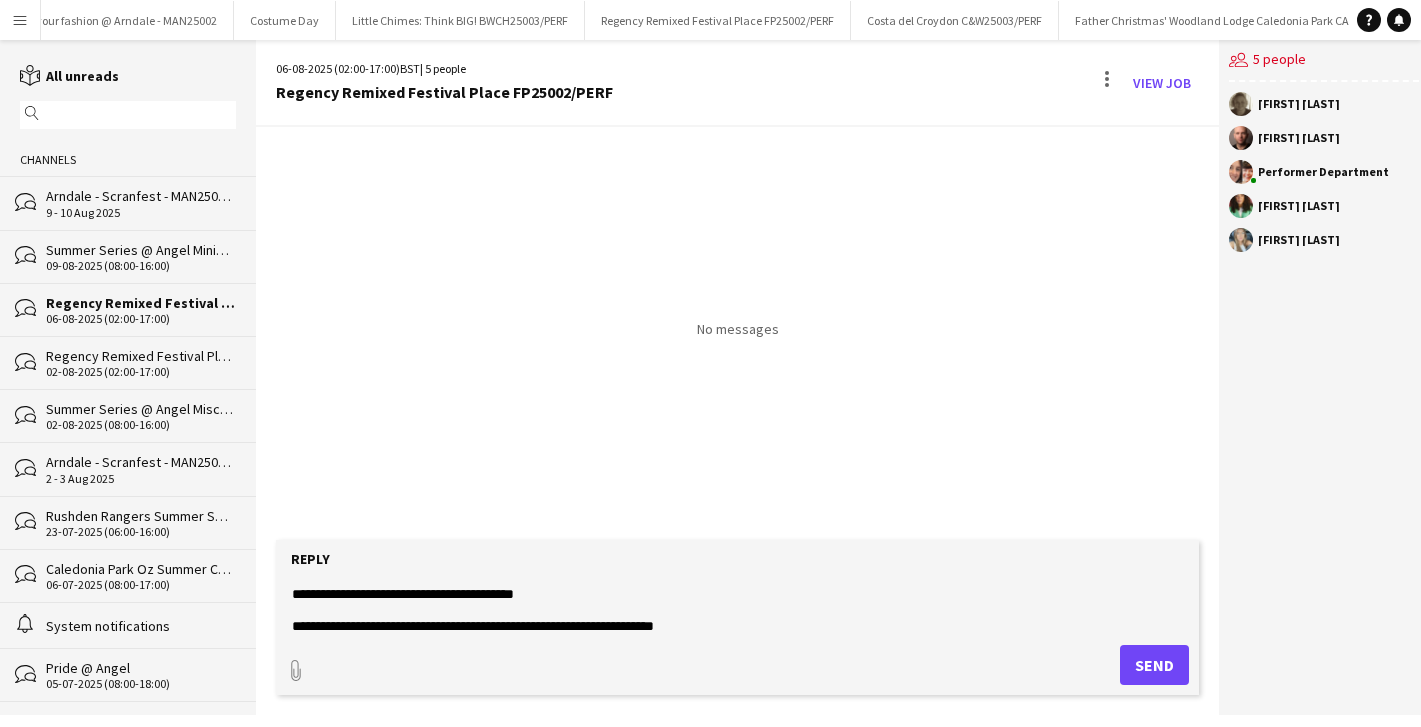 scroll, scrollTop: 190, scrollLeft: 0, axis: vertical 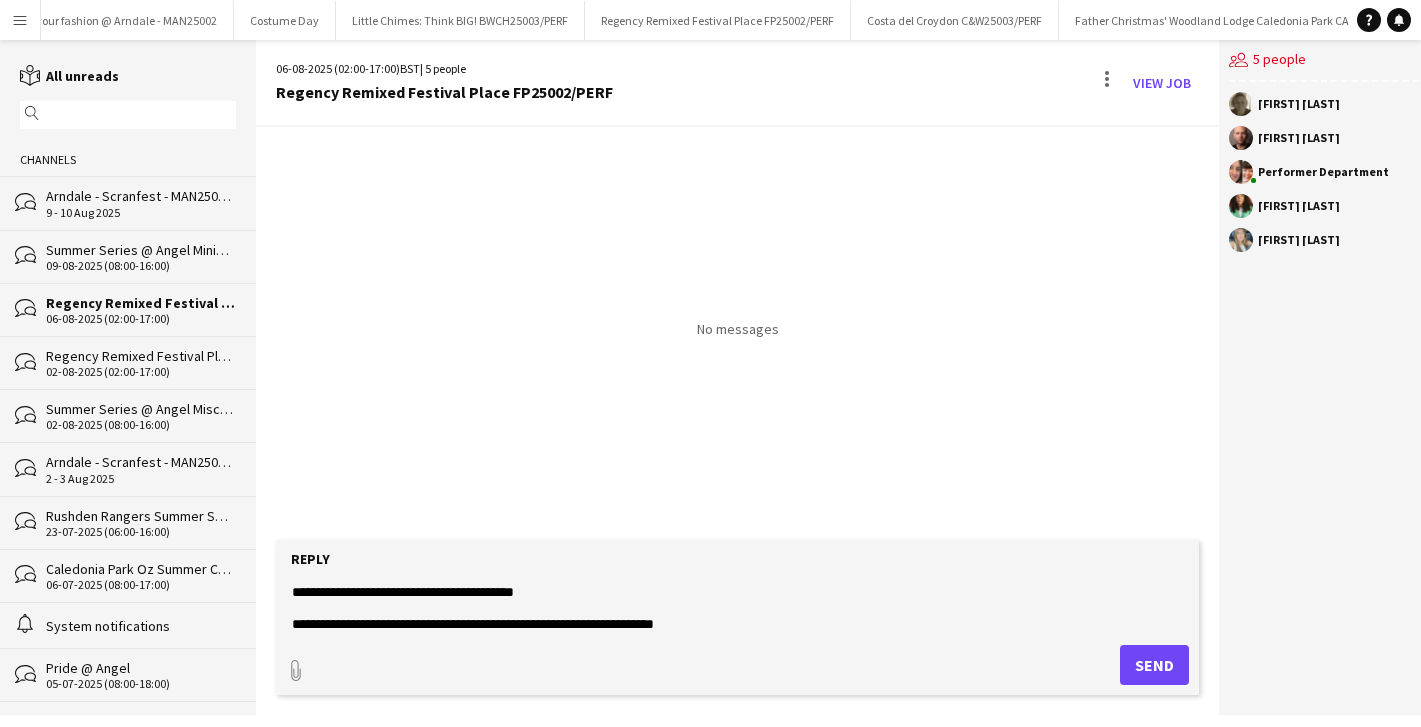 drag, startPoint x: 580, startPoint y: 598, endPoint x: 575, endPoint y: 614, distance: 16.763054 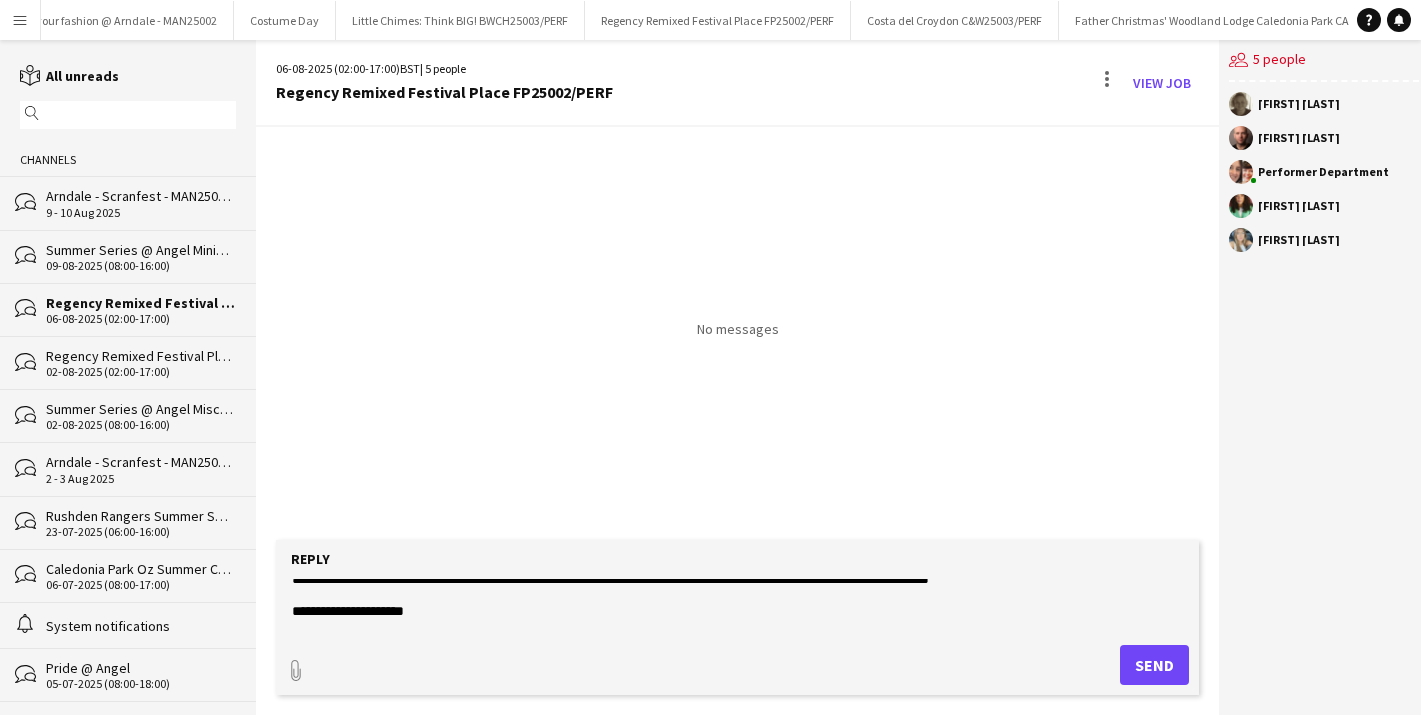 scroll, scrollTop: 607, scrollLeft: 0, axis: vertical 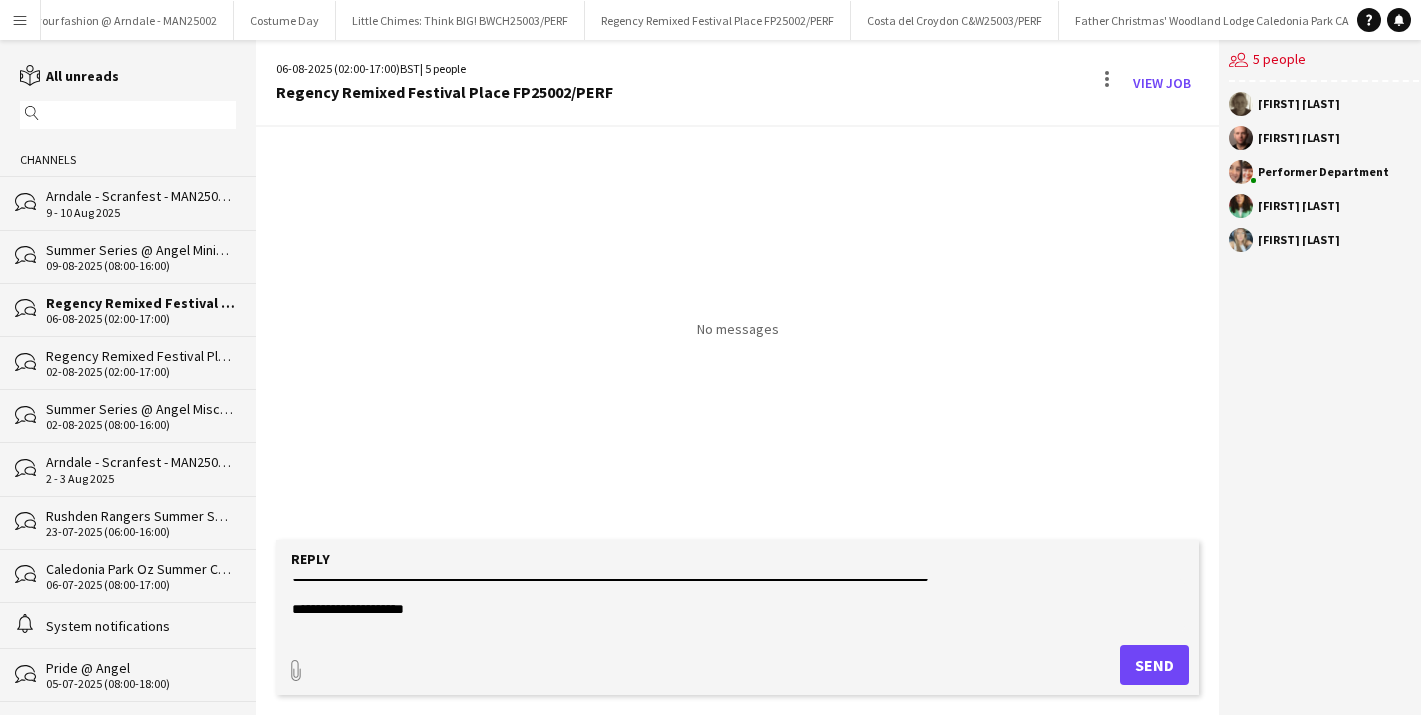 type on "**********" 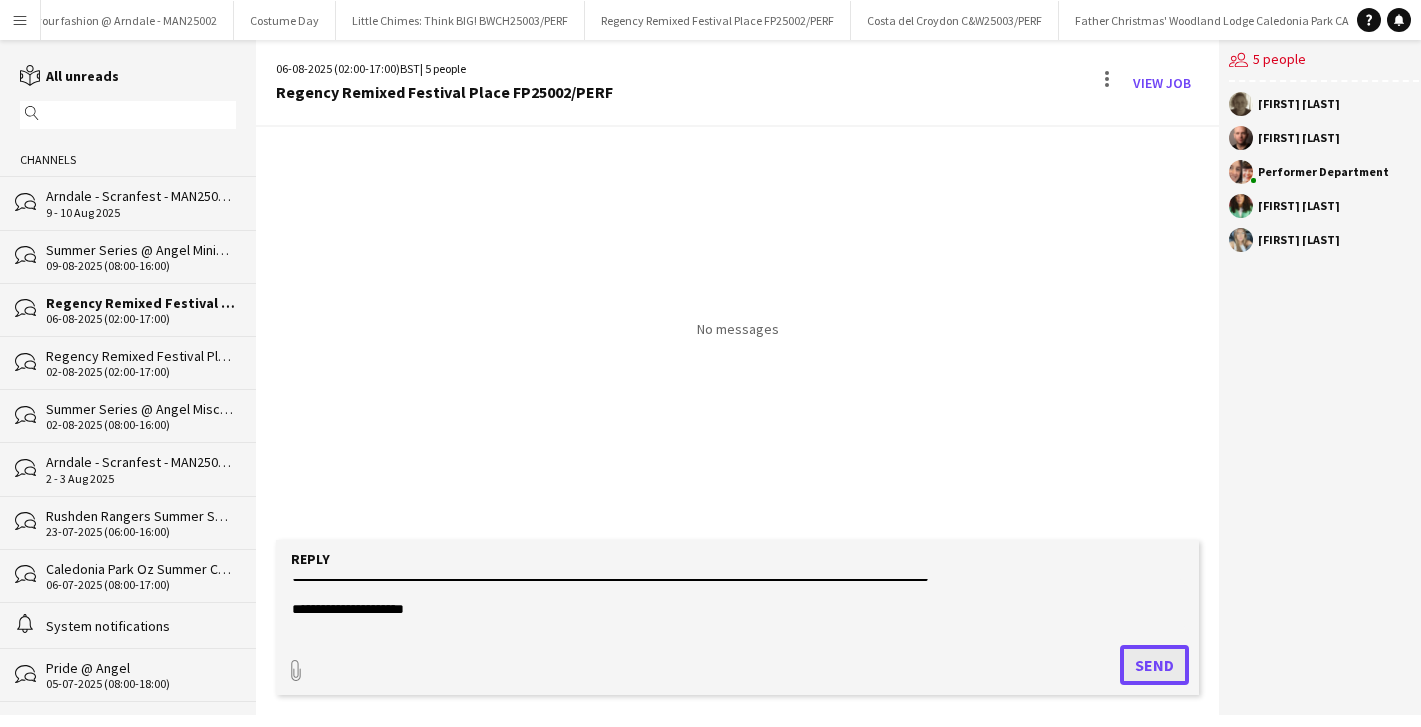click on "Send" 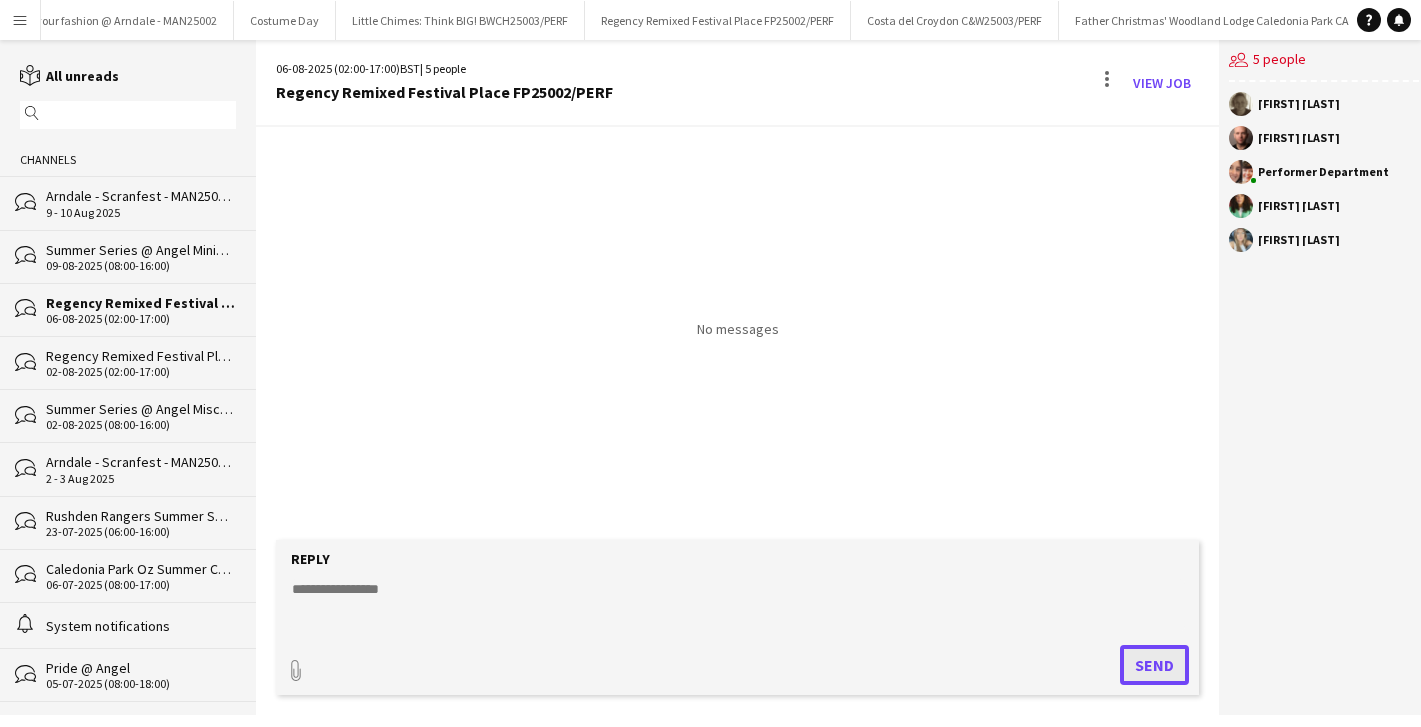 scroll, scrollTop: 0, scrollLeft: 0, axis: both 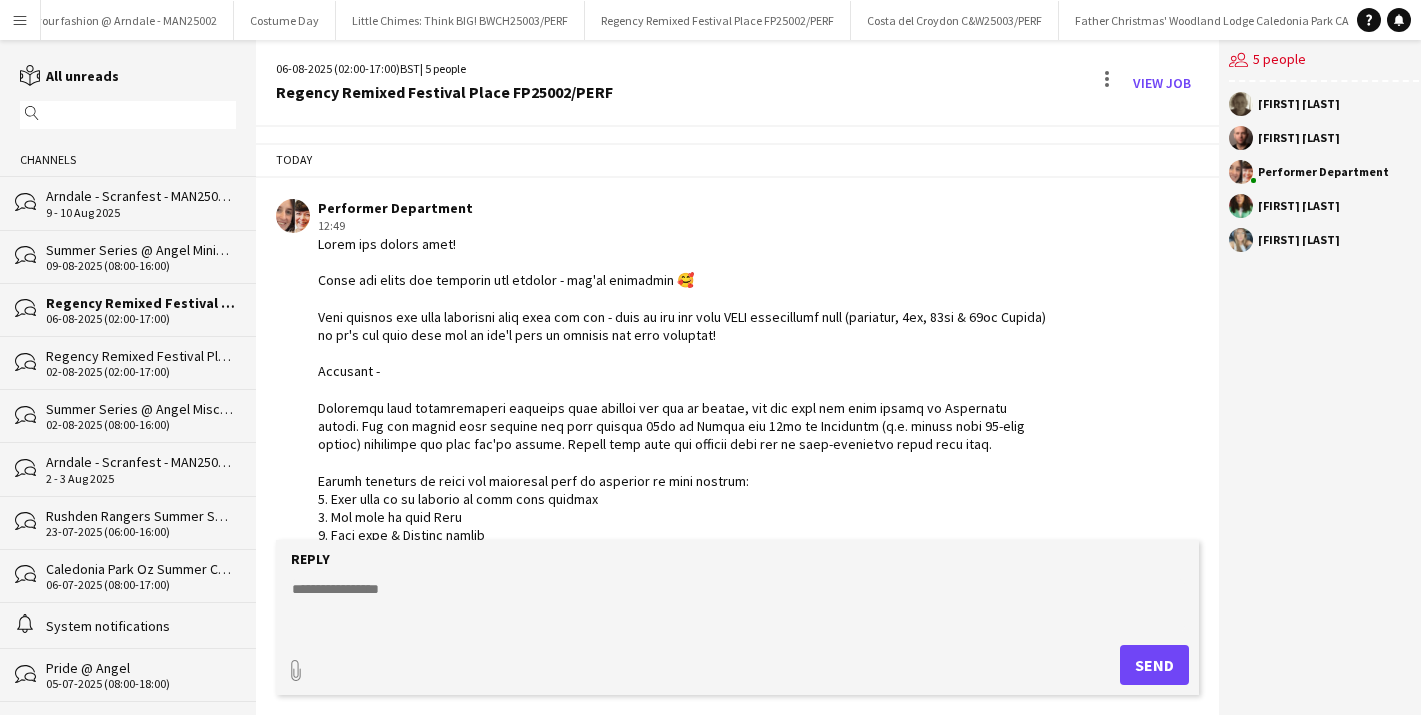 click on "Menu" at bounding box center (20, 20) 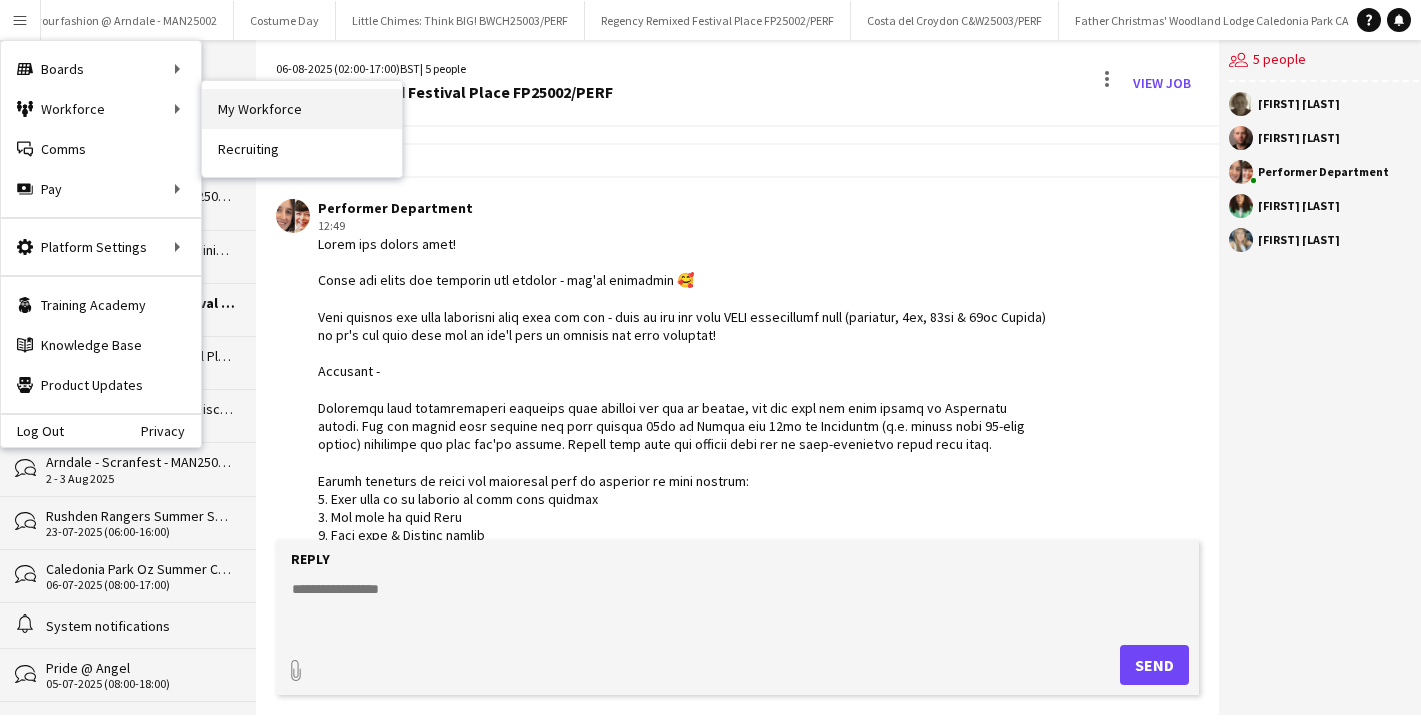 click on "My Workforce" at bounding box center (302, 109) 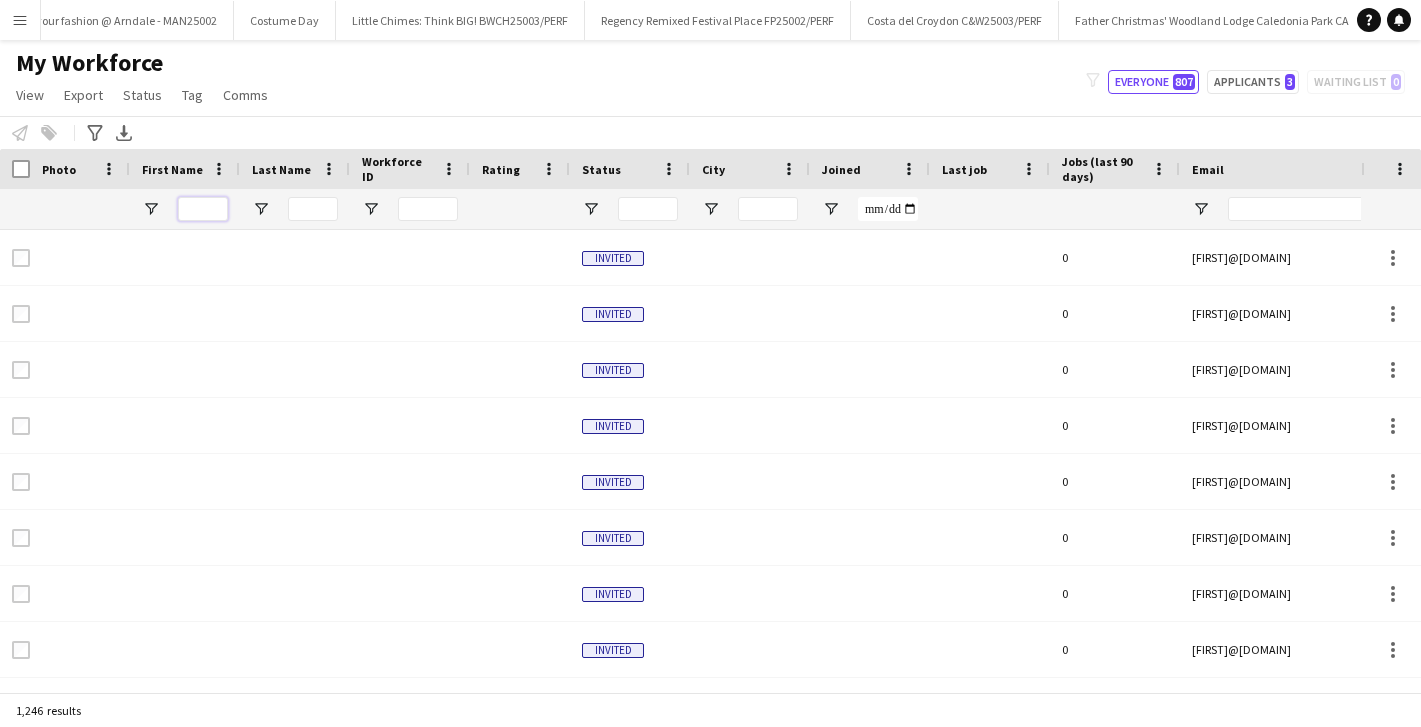 click at bounding box center [203, 209] 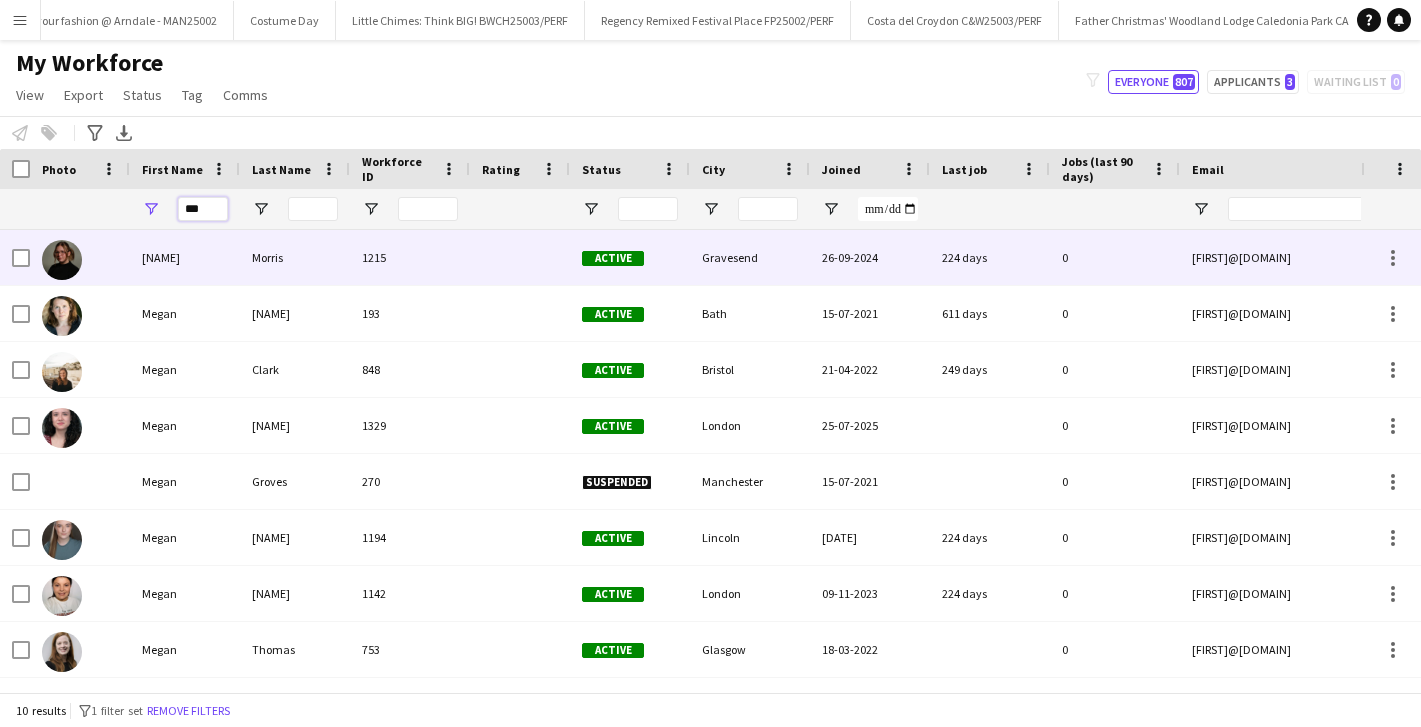 type on "***" 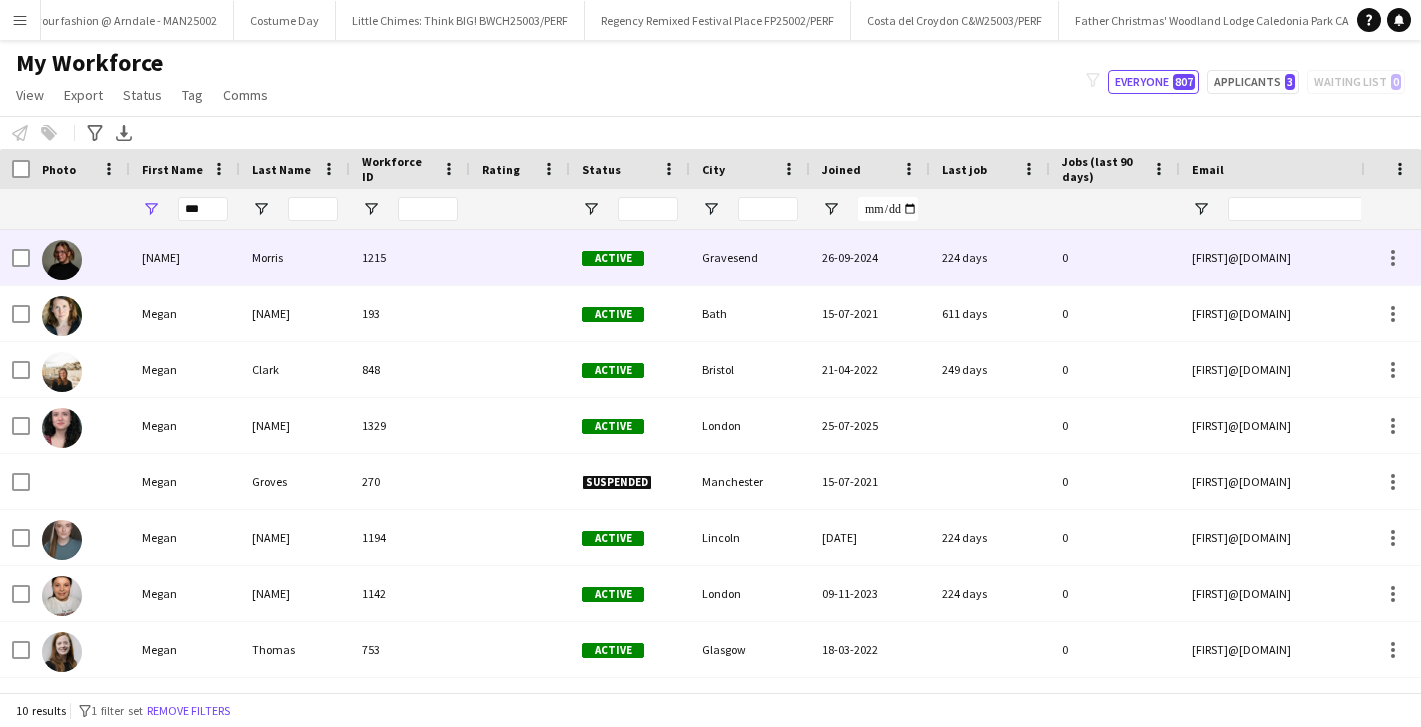 click on "Morris" at bounding box center [295, 257] 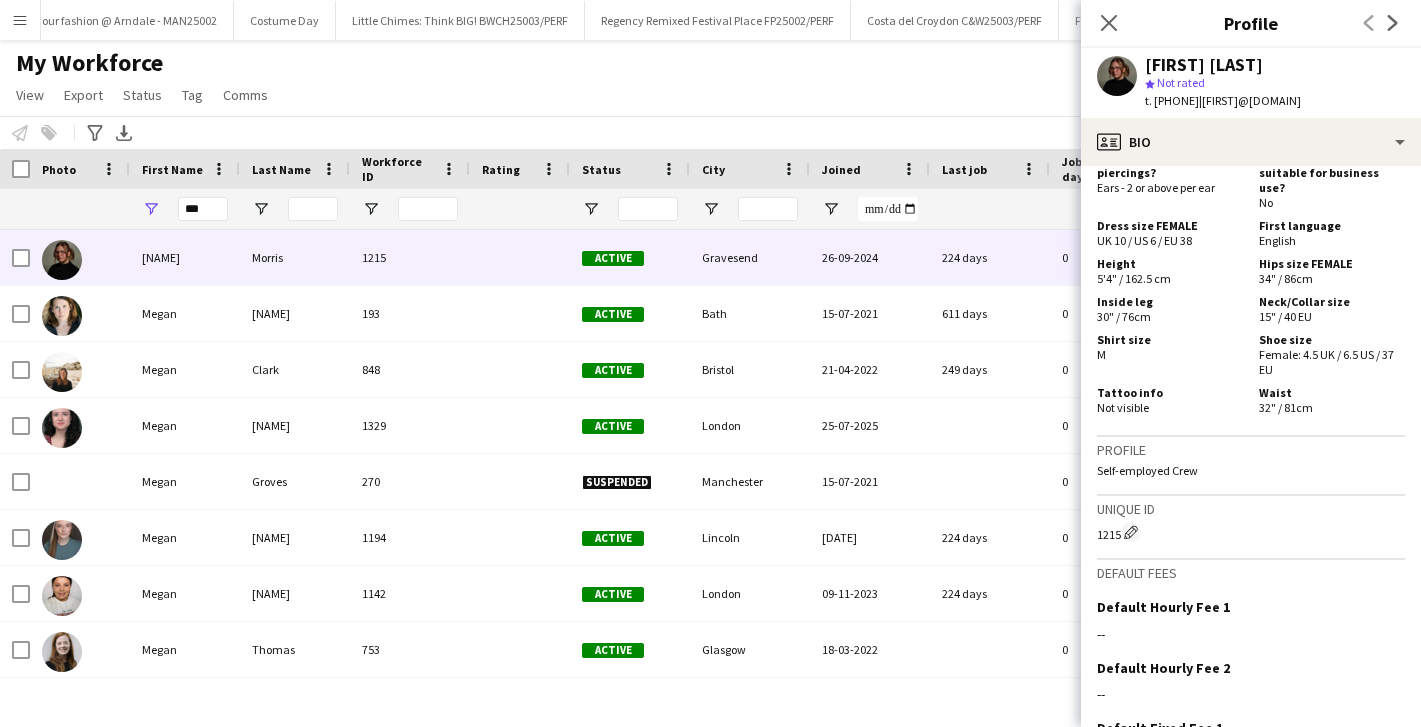scroll, scrollTop: 1230, scrollLeft: 0, axis: vertical 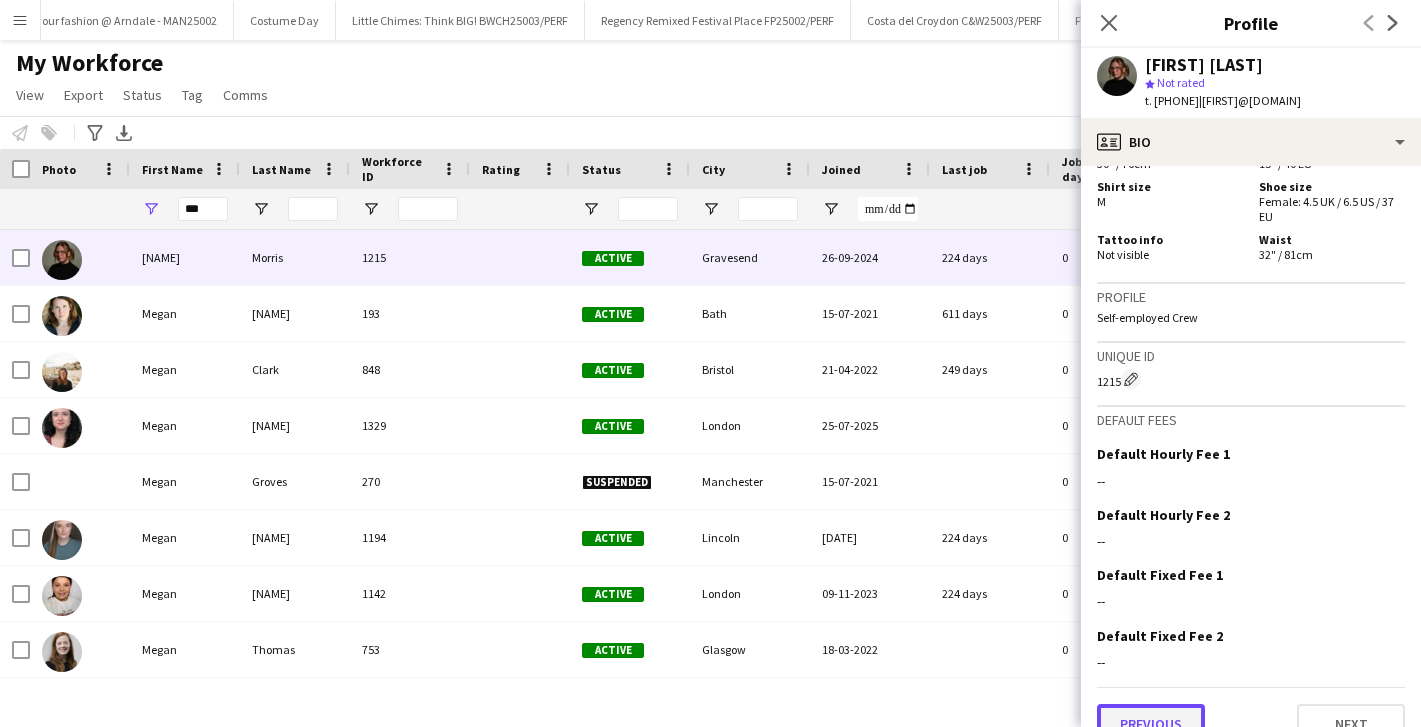 click on "Previous" 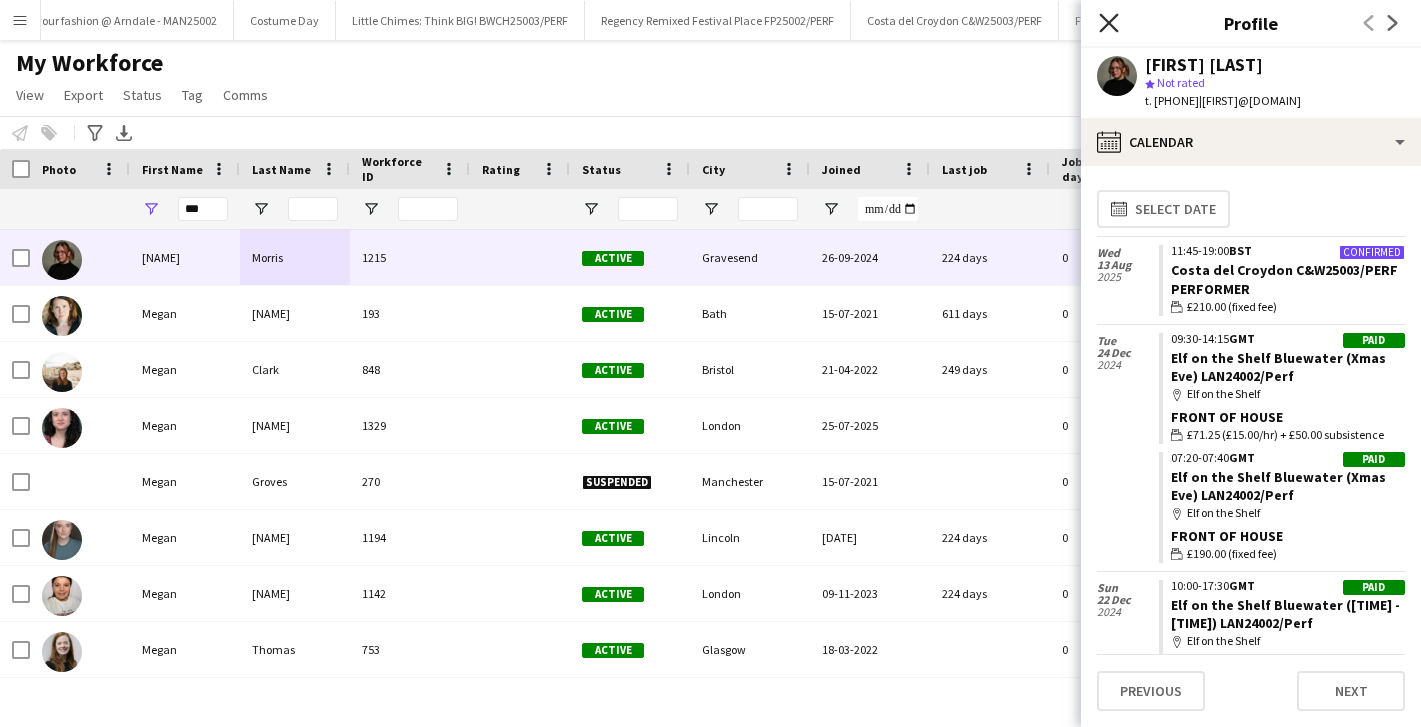 click on "Close pop-in" 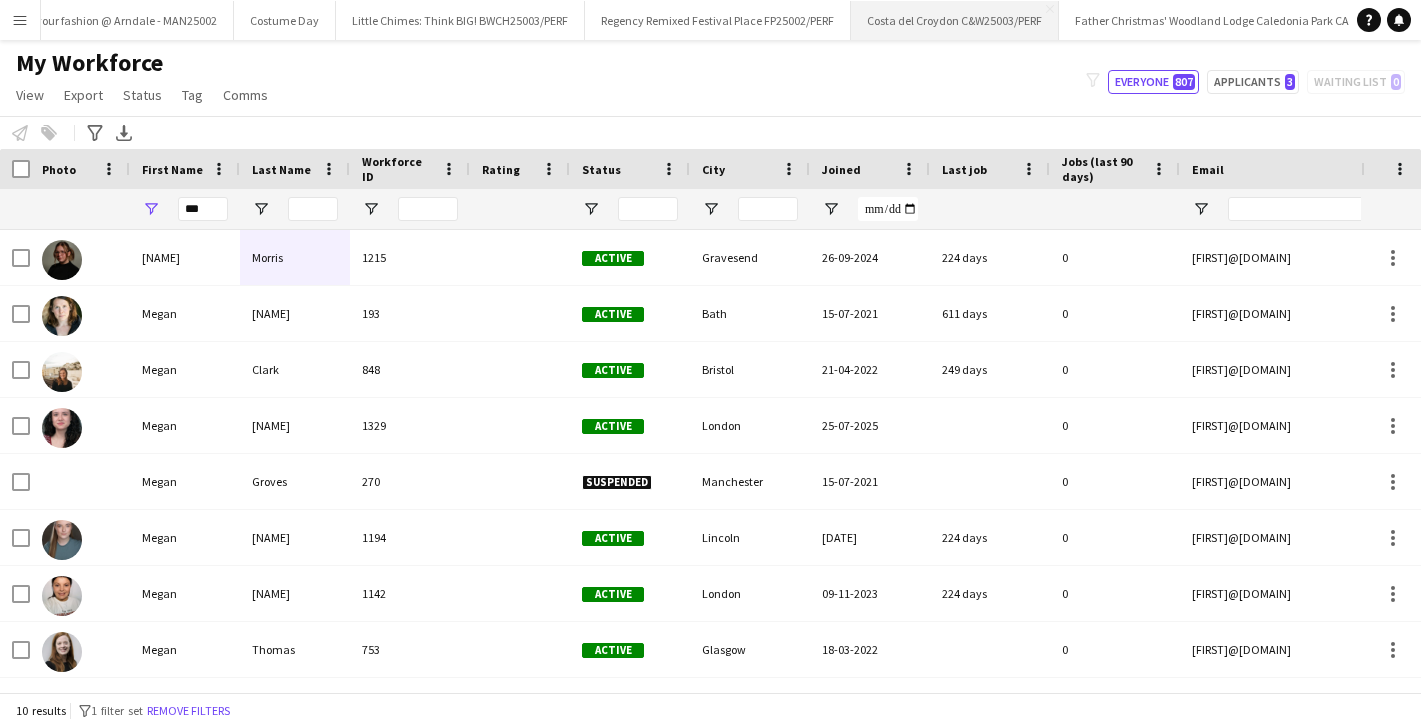 click on "Costa del Croydon C&W25003/PERF
Close" at bounding box center [955, 20] 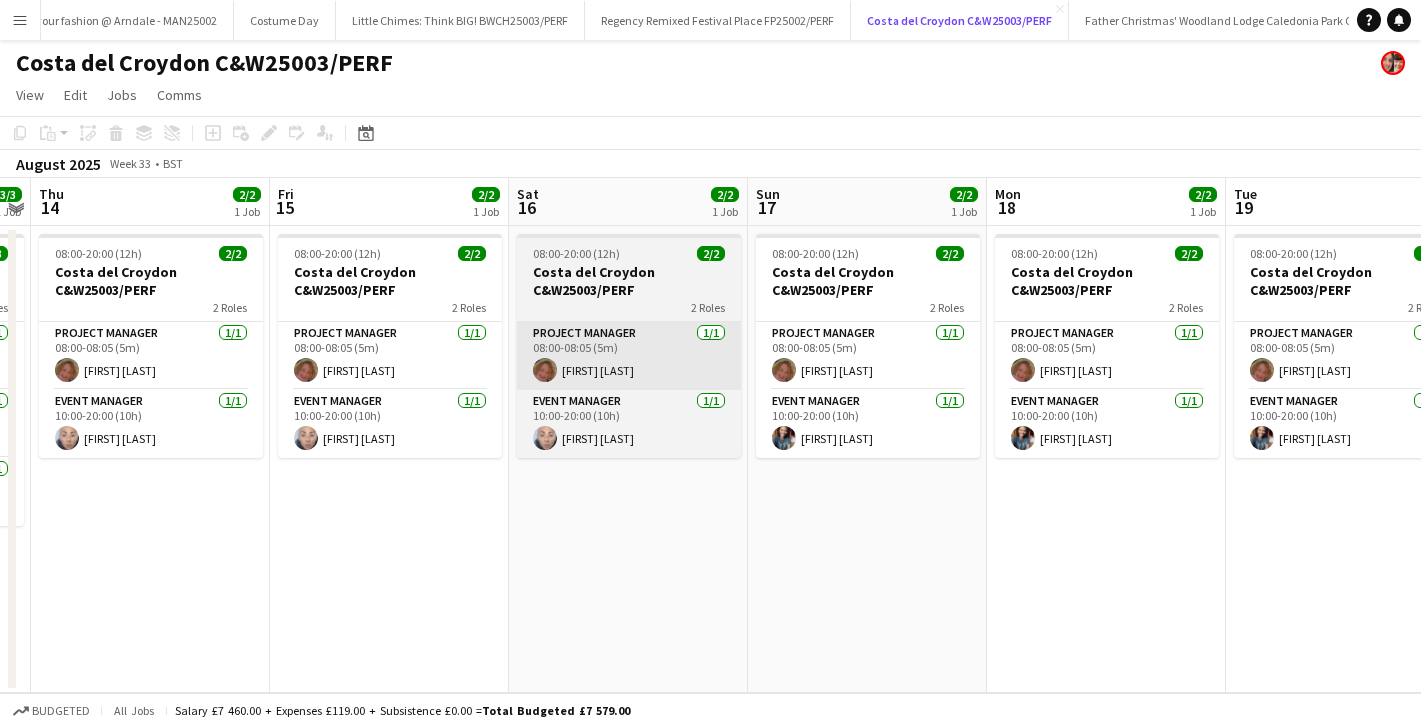 scroll, scrollTop: 0, scrollLeft: 755, axis: horizontal 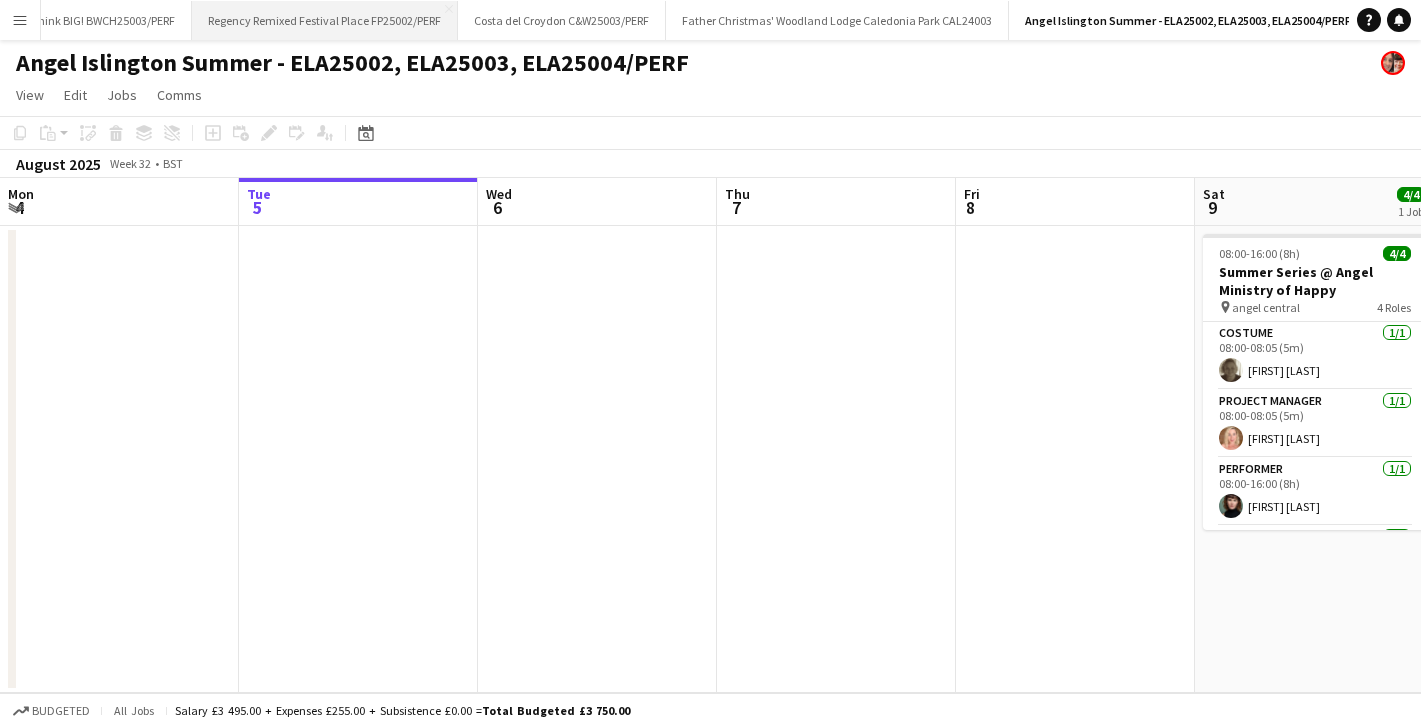 click on "Regency Remixed Festival Place FP25002/PERF
Close" at bounding box center [325, 20] 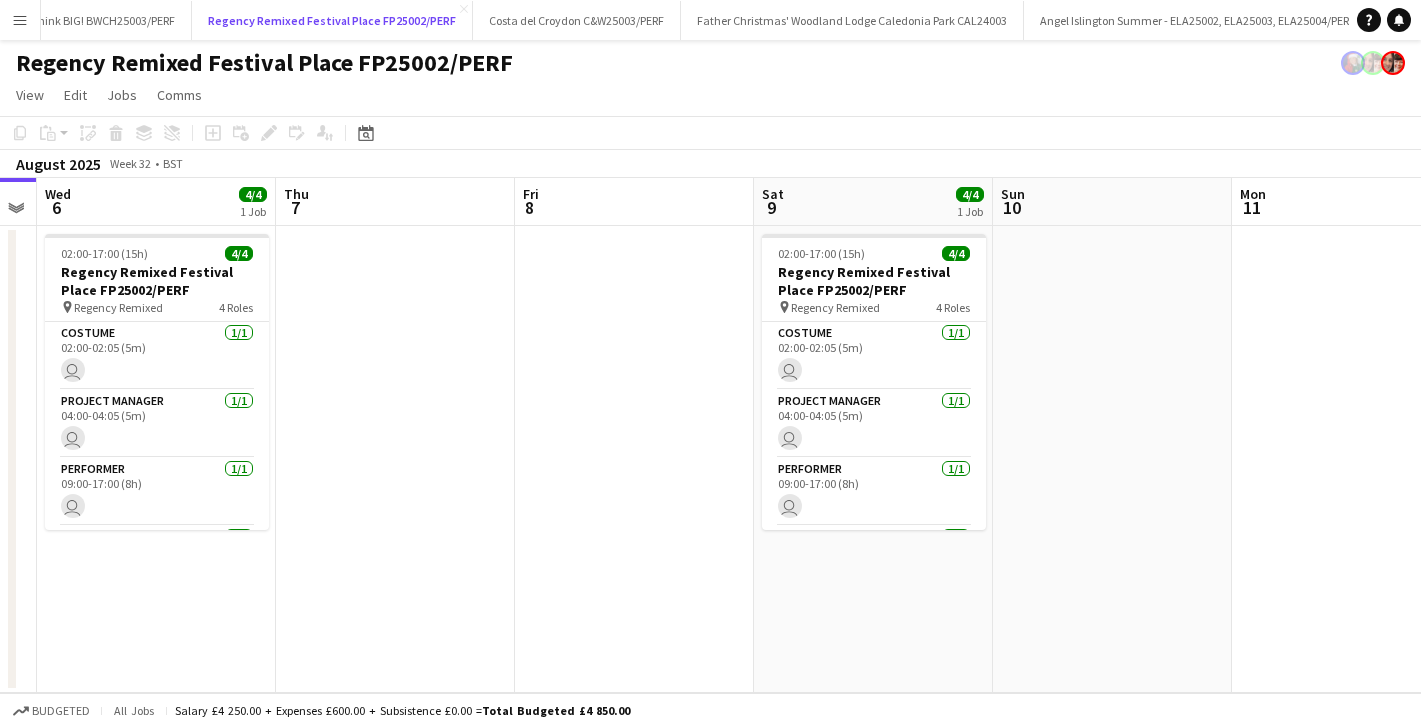 scroll, scrollTop: 0, scrollLeft: 478, axis: horizontal 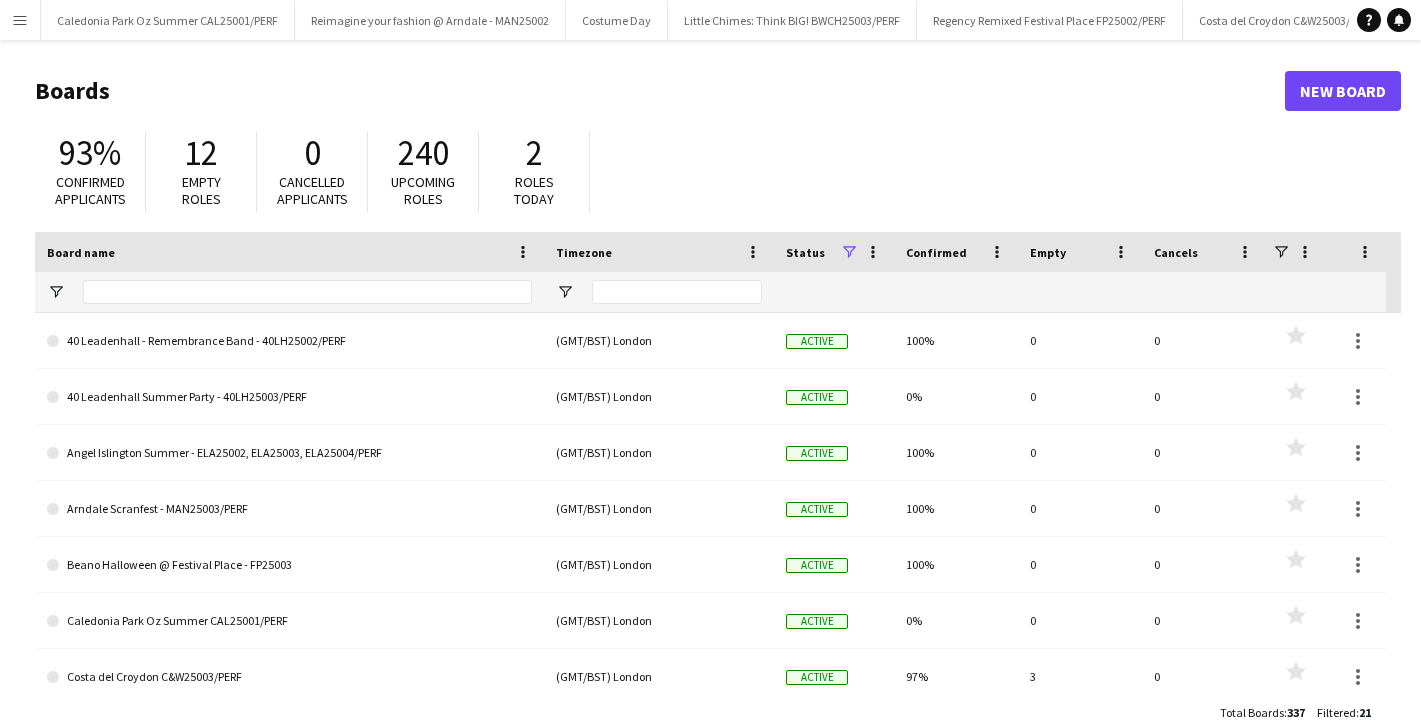 click on "Menu" at bounding box center [20, 20] 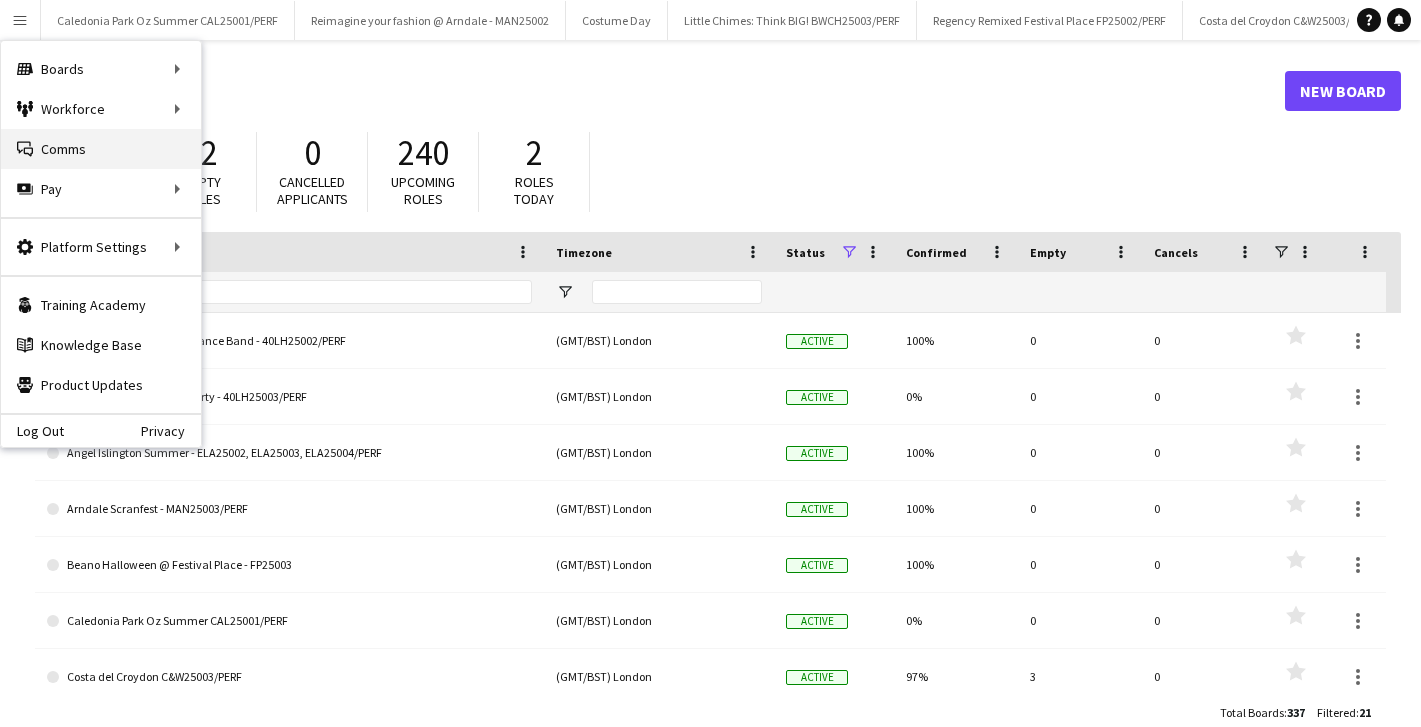 click on "Comms
Comms" at bounding box center [101, 149] 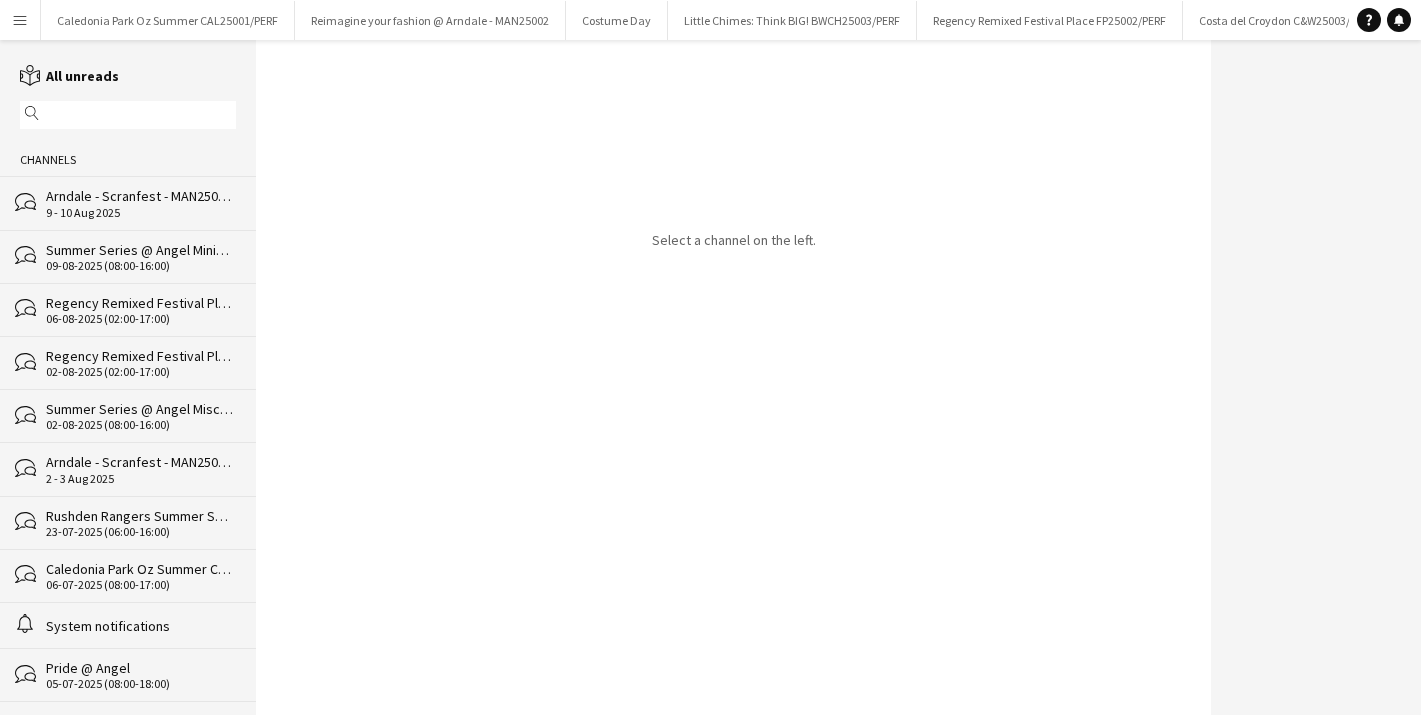 click on "Summer Series @ Angel Ministry of Happy" 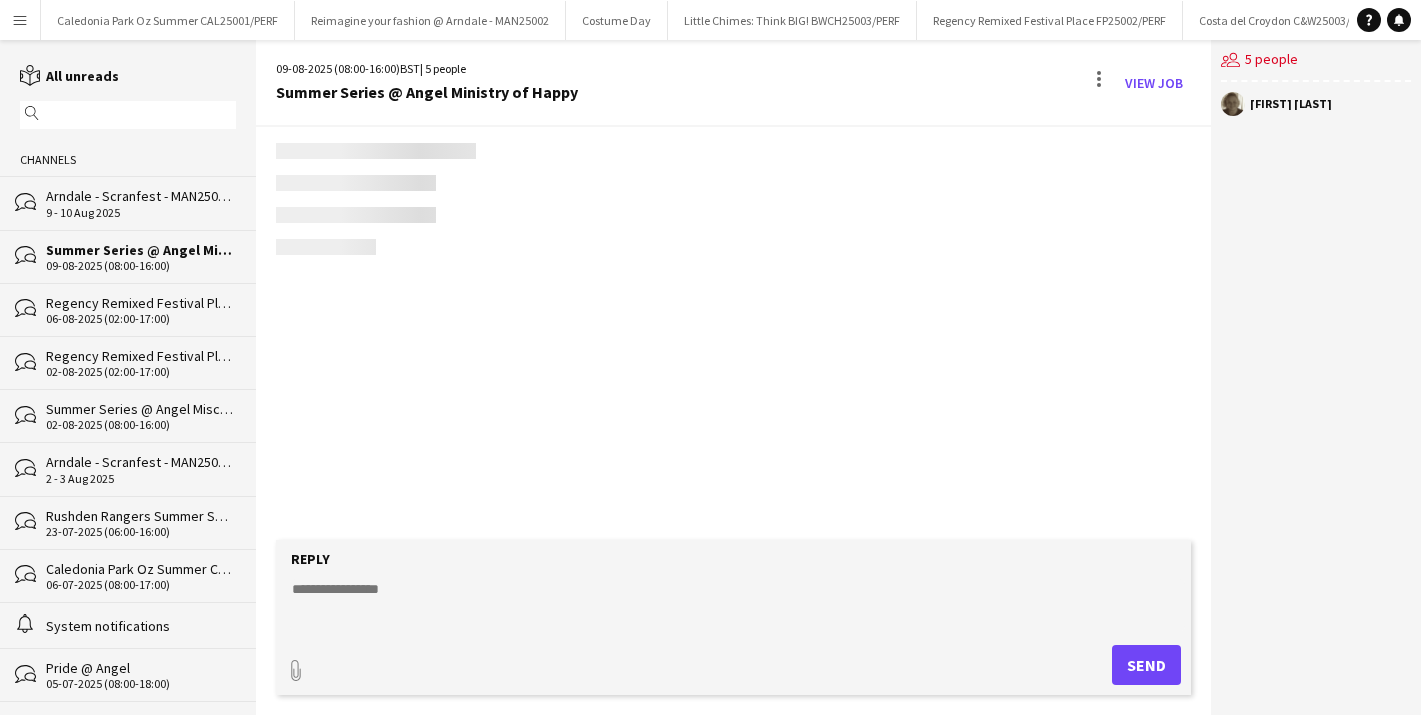 scroll, scrollTop: 484, scrollLeft: 0, axis: vertical 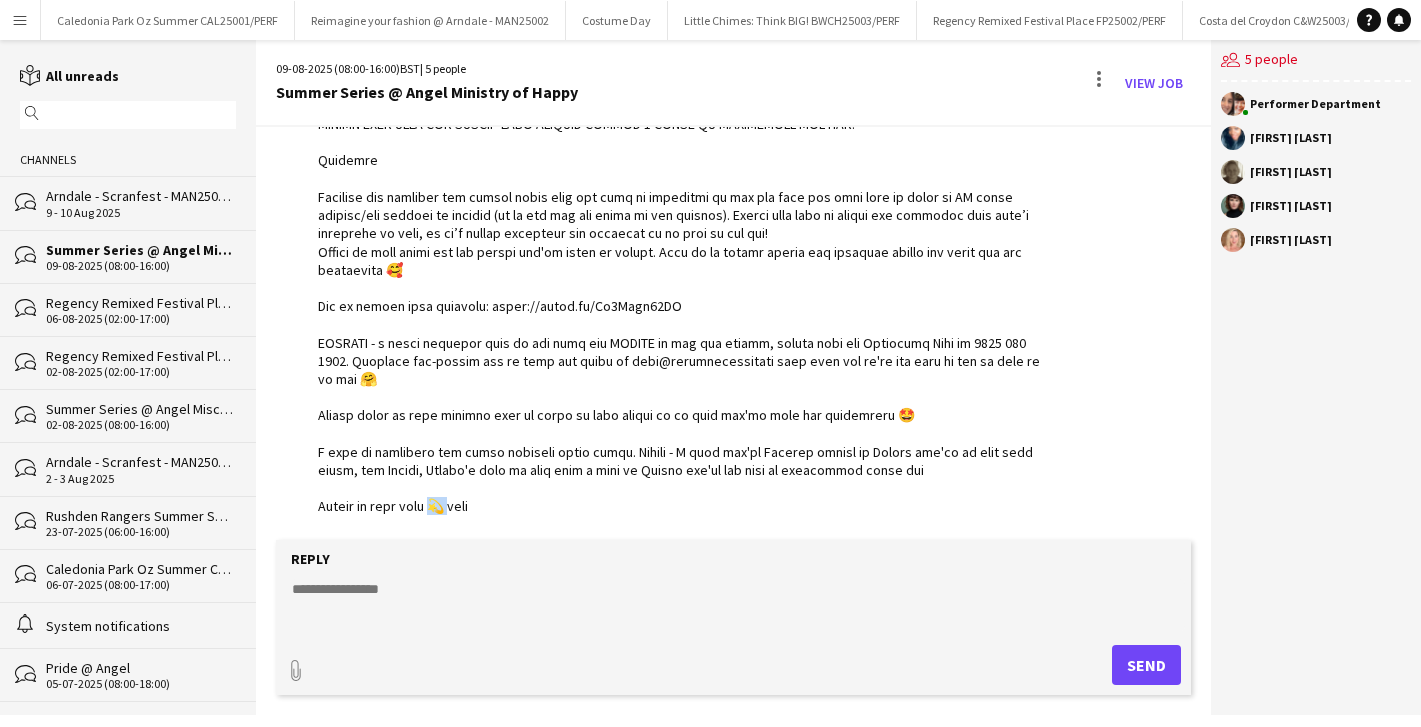 drag, startPoint x: 460, startPoint y: 502, endPoint x: 448, endPoint y: 501, distance: 12.0415945 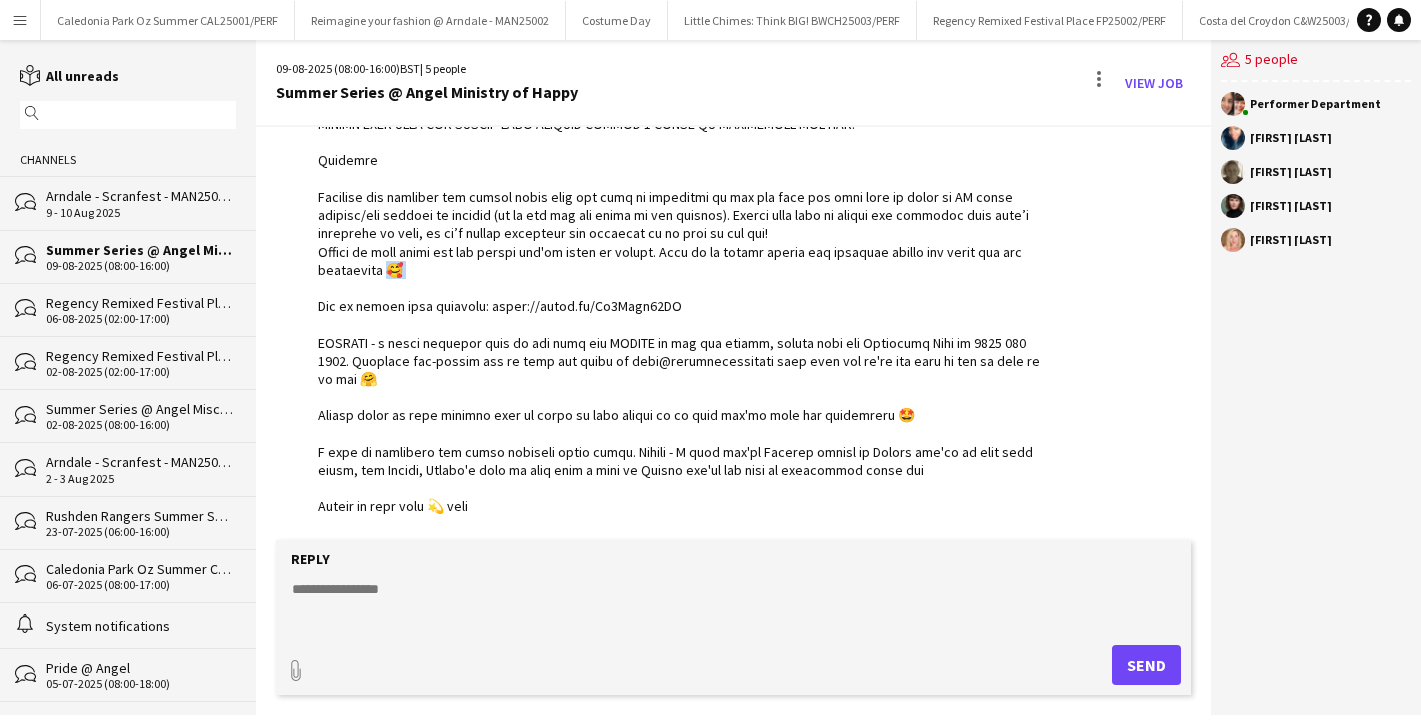 drag, startPoint x: 400, startPoint y: 272, endPoint x: 390, endPoint y: 271, distance: 10.049875 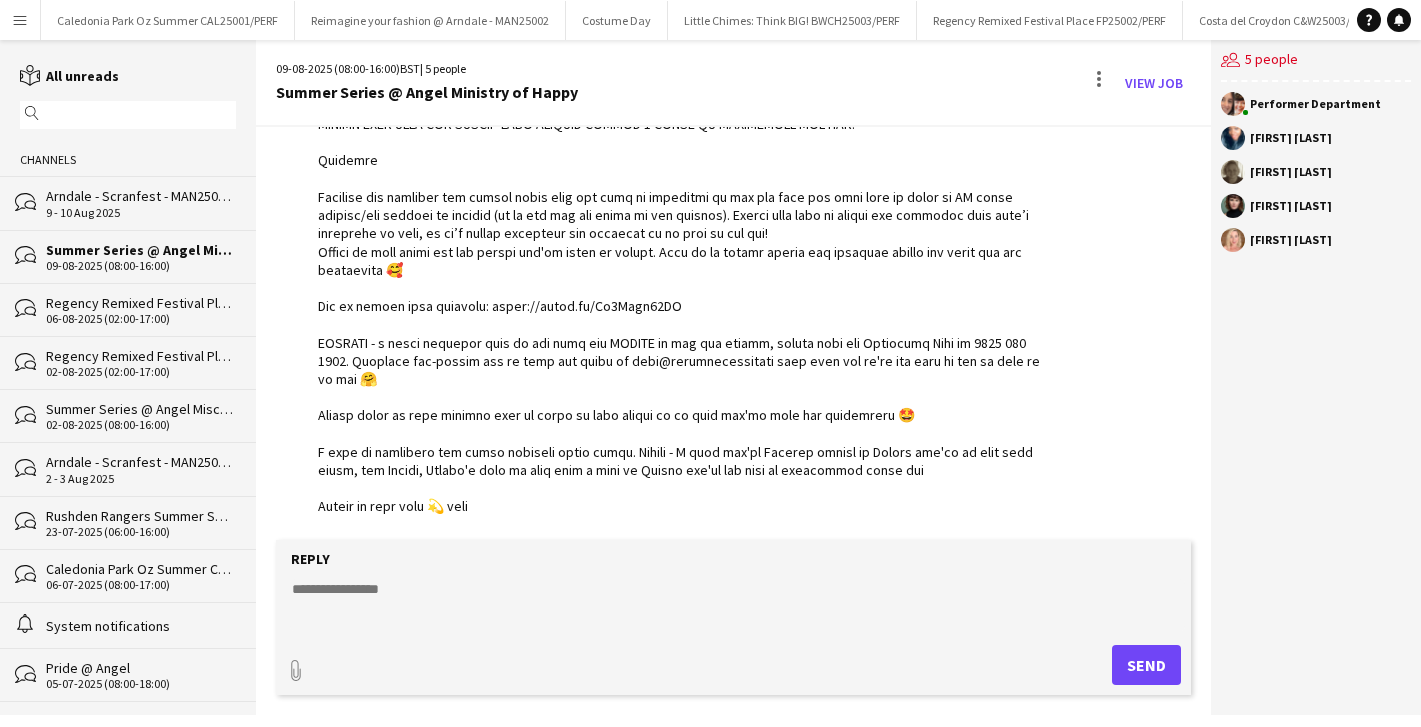click on "Regency Remixed Festival Place FP25002/PERF" 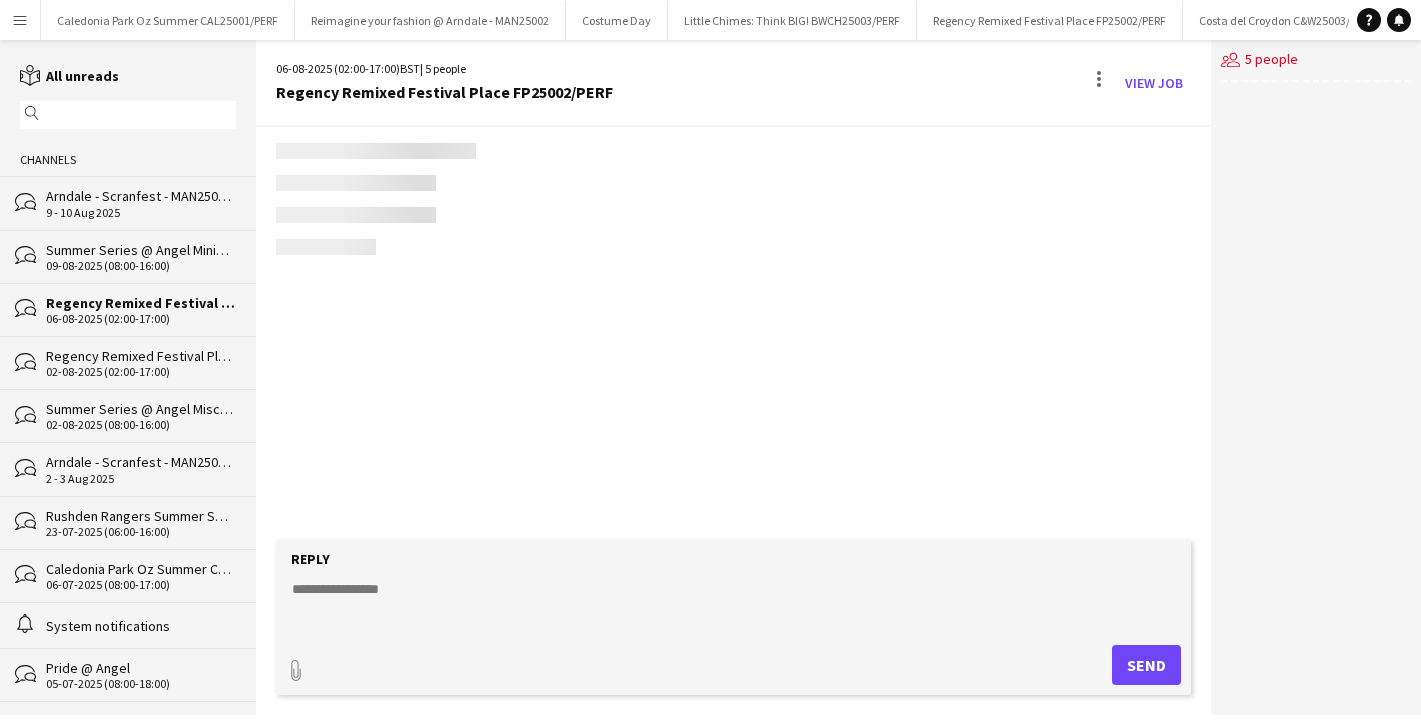 scroll, scrollTop: 575, scrollLeft: 0, axis: vertical 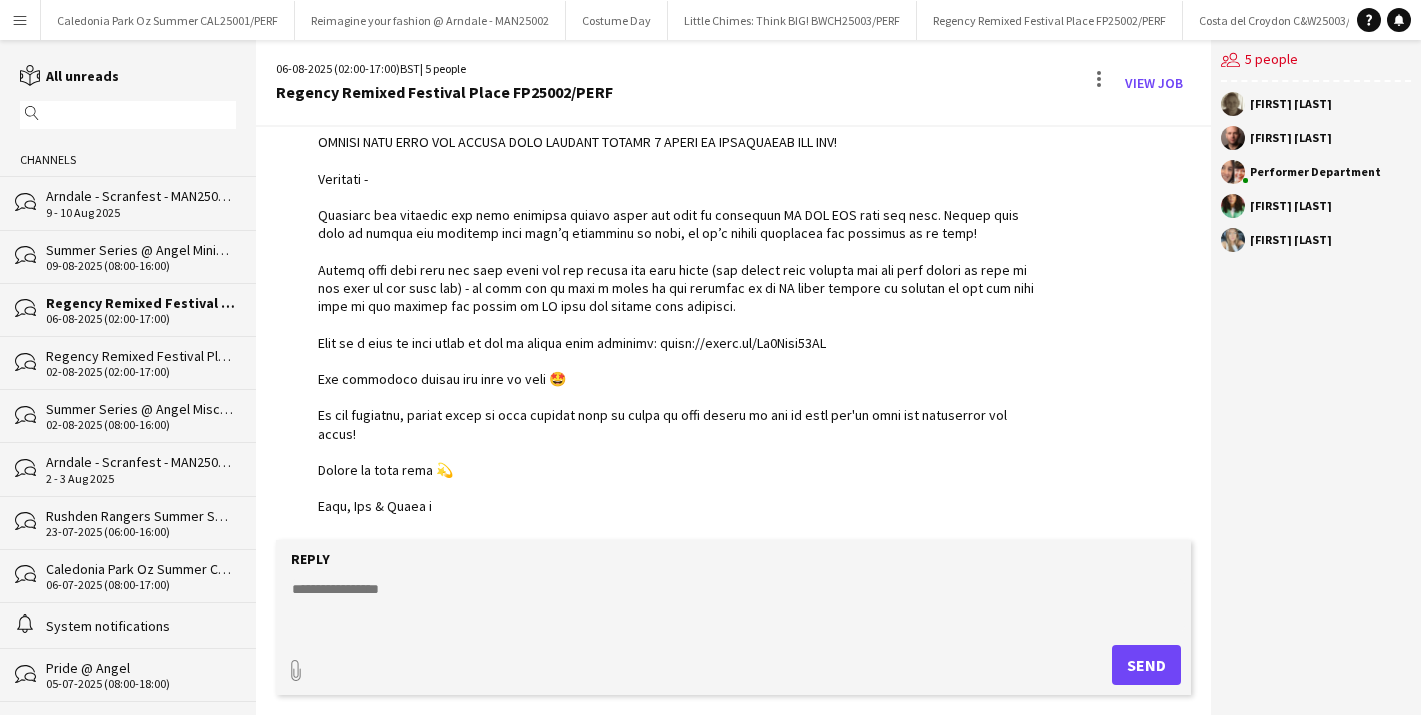 click on "Regency Remixed Festival Place LAUNCH (Tea Party) FP25002/PERF" 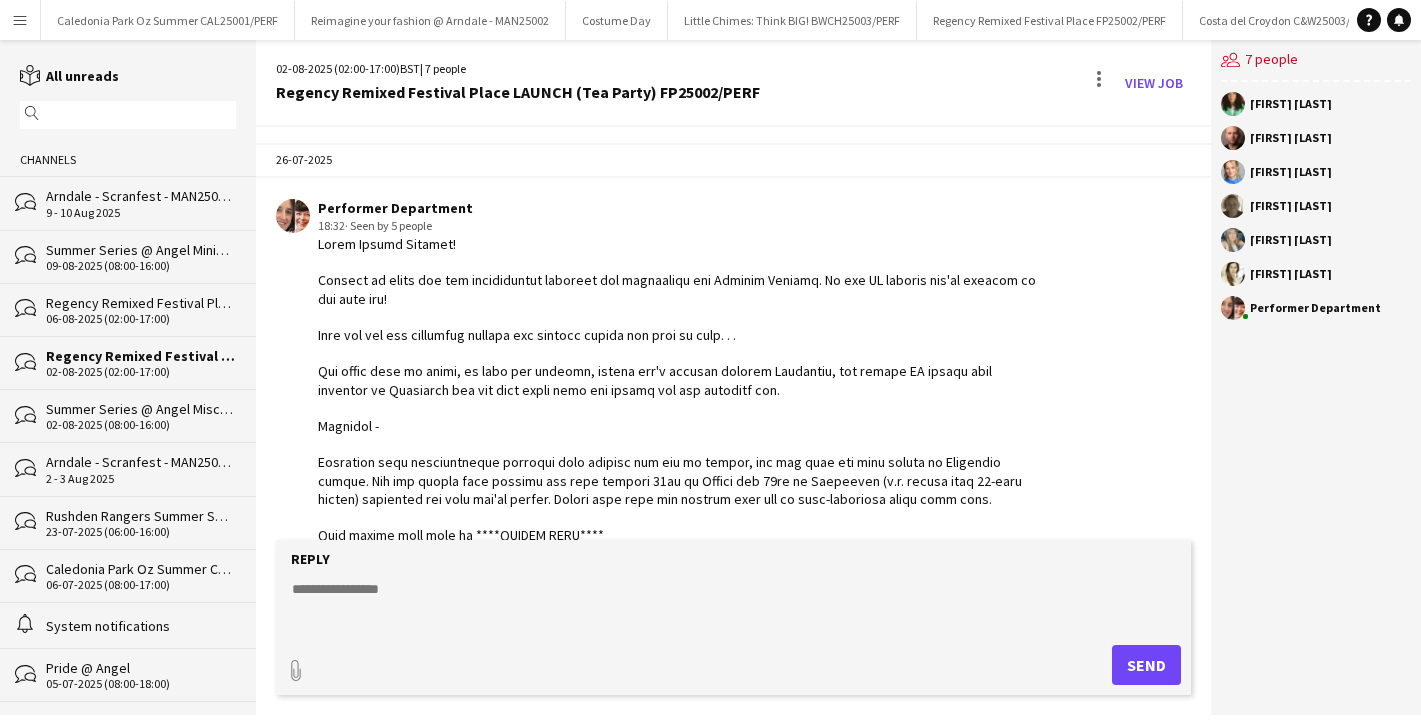 scroll, scrollTop: 2836, scrollLeft: 0, axis: vertical 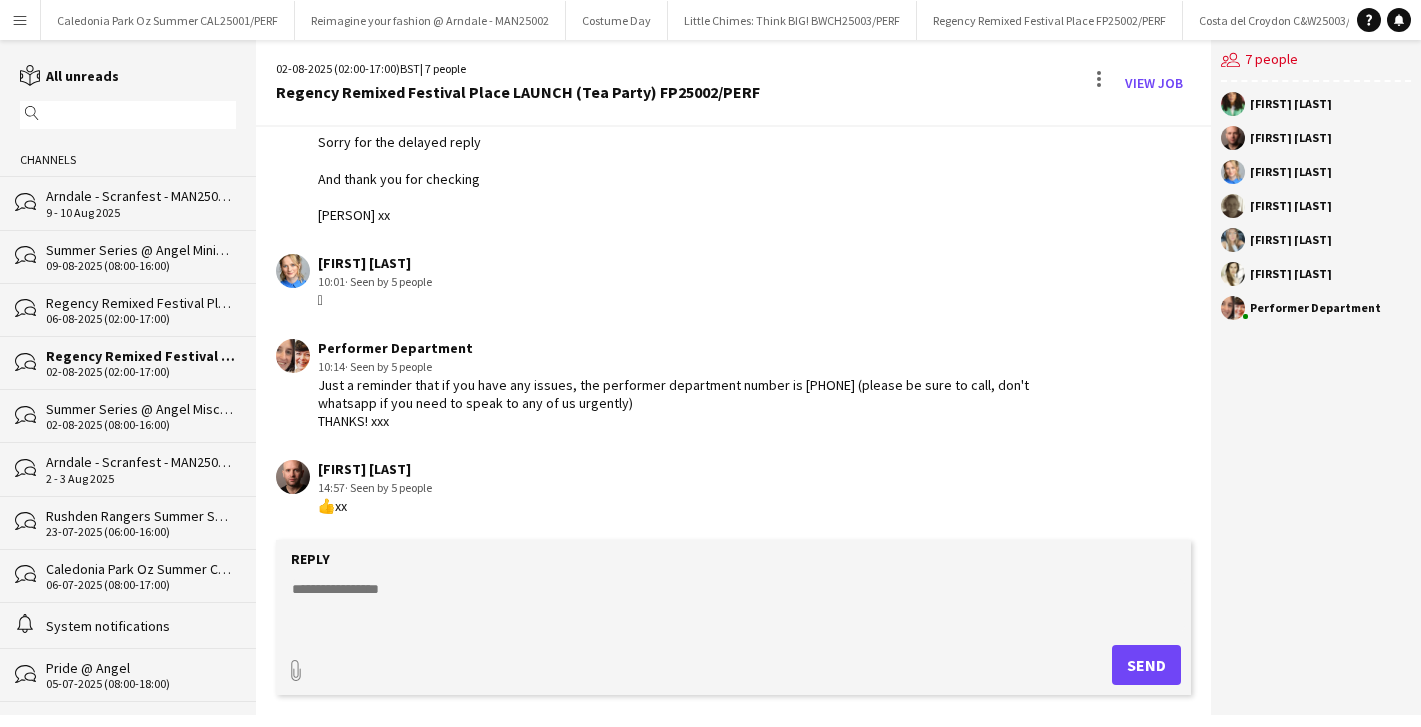 click on "02-08-2025 (08:00-16:00)" 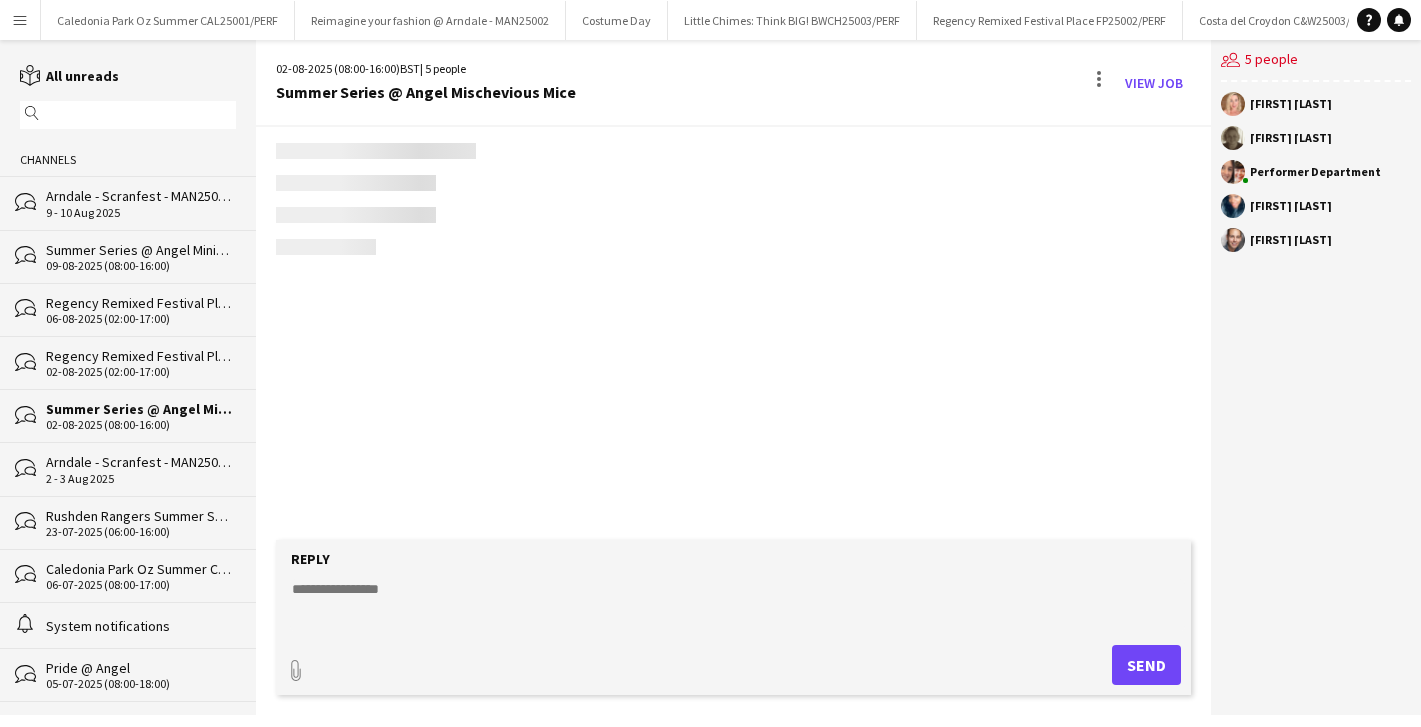 scroll, scrollTop: 1413, scrollLeft: 0, axis: vertical 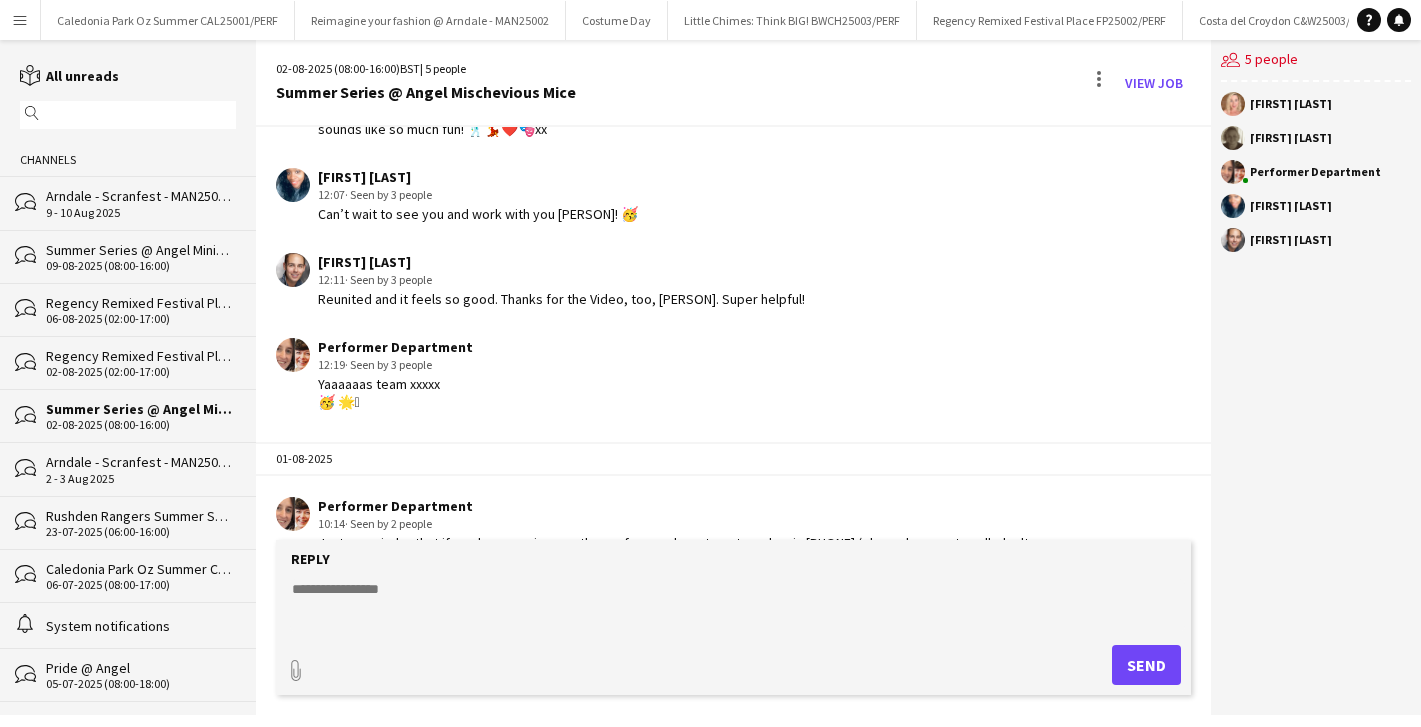 click on "bubbles
Arndale - Scranfest - MAN25003/PERF   9 - 10 Aug 2025" 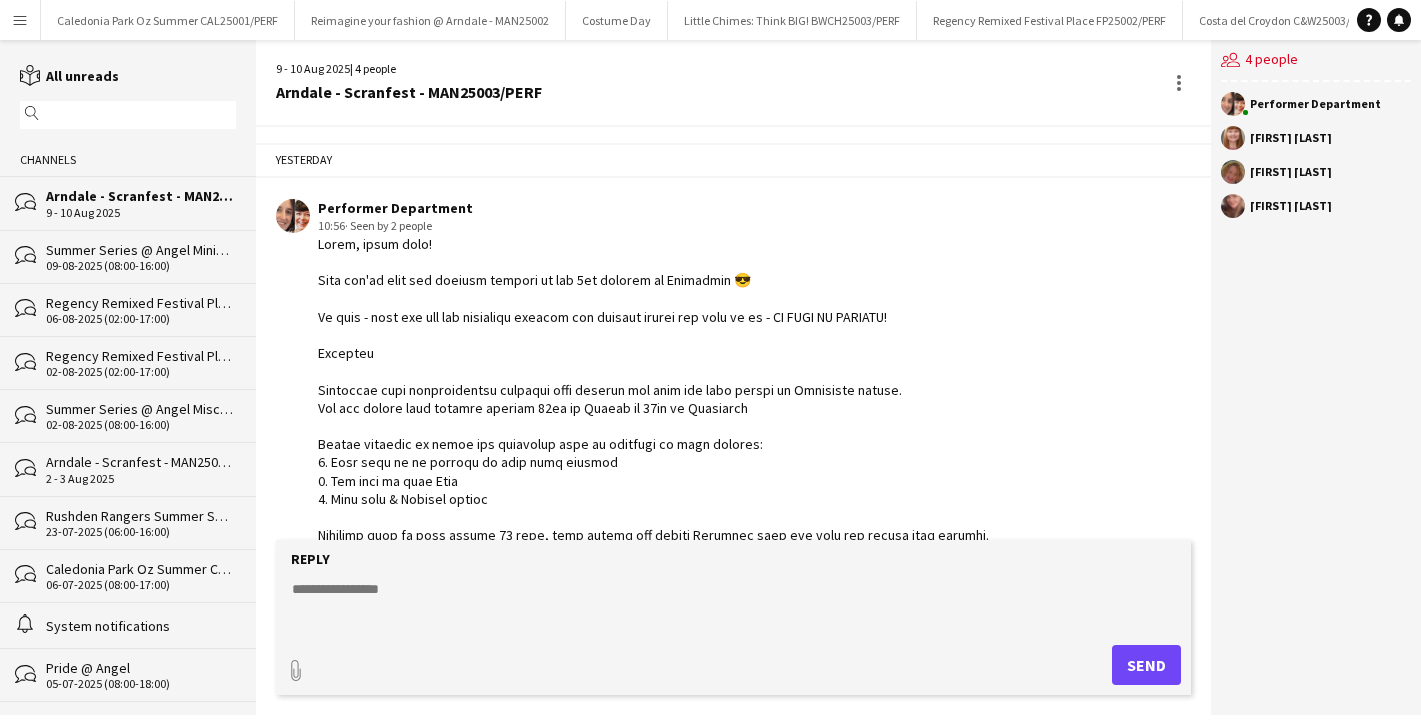 scroll, scrollTop: 551, scrollLeft: 0, axis: vertical 